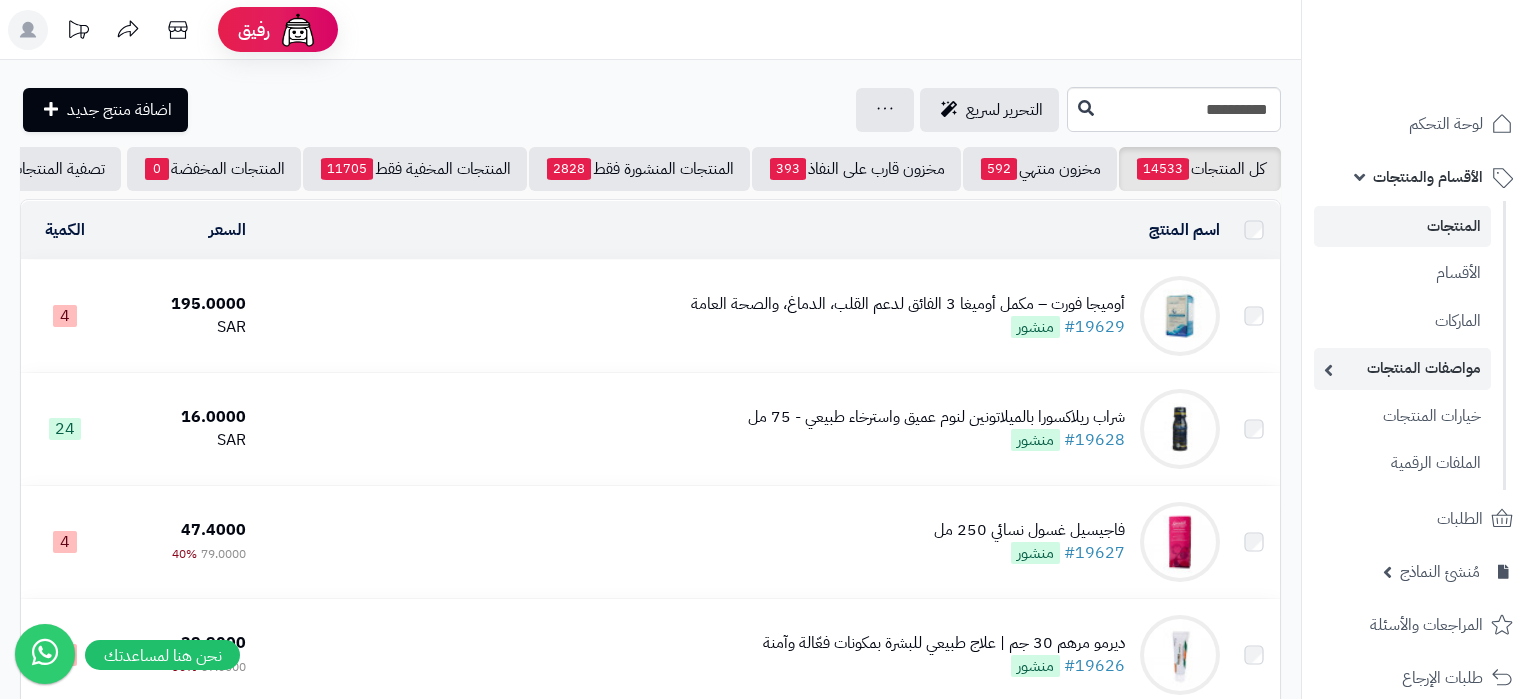 scroll, scrollTop: 0, scrollLeft: 0, axis: both 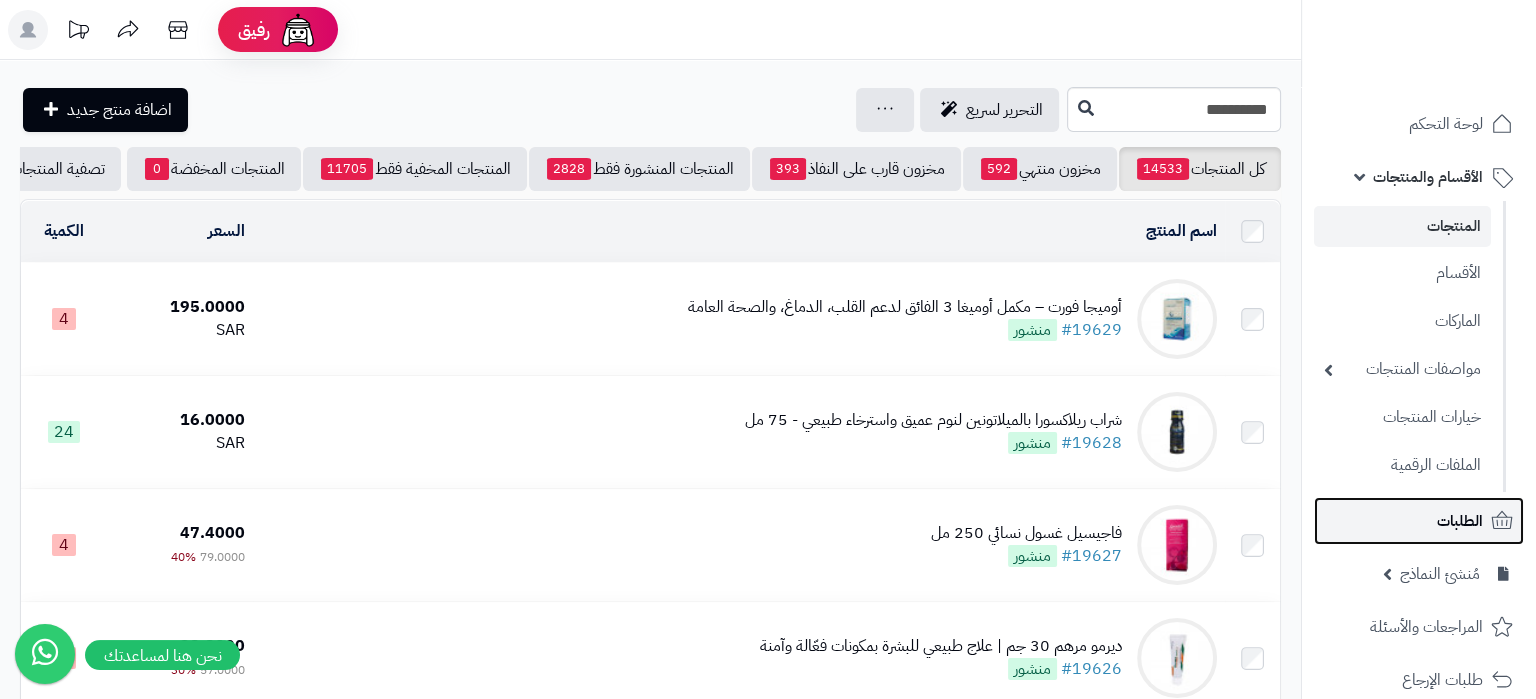 click on "الطلبات" at bounding box center [1419, 521] 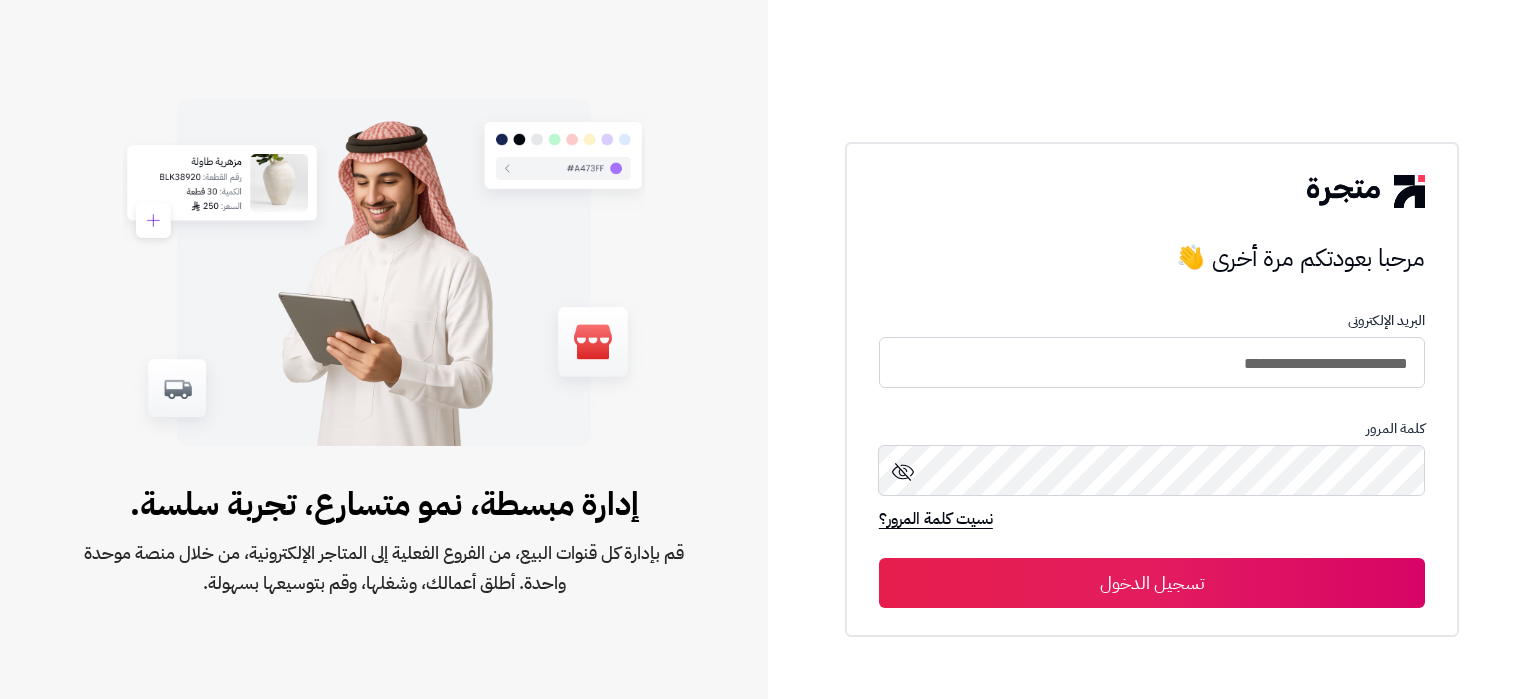 scroll, scrollTop: 0, scrollLeft: 0, axis: both 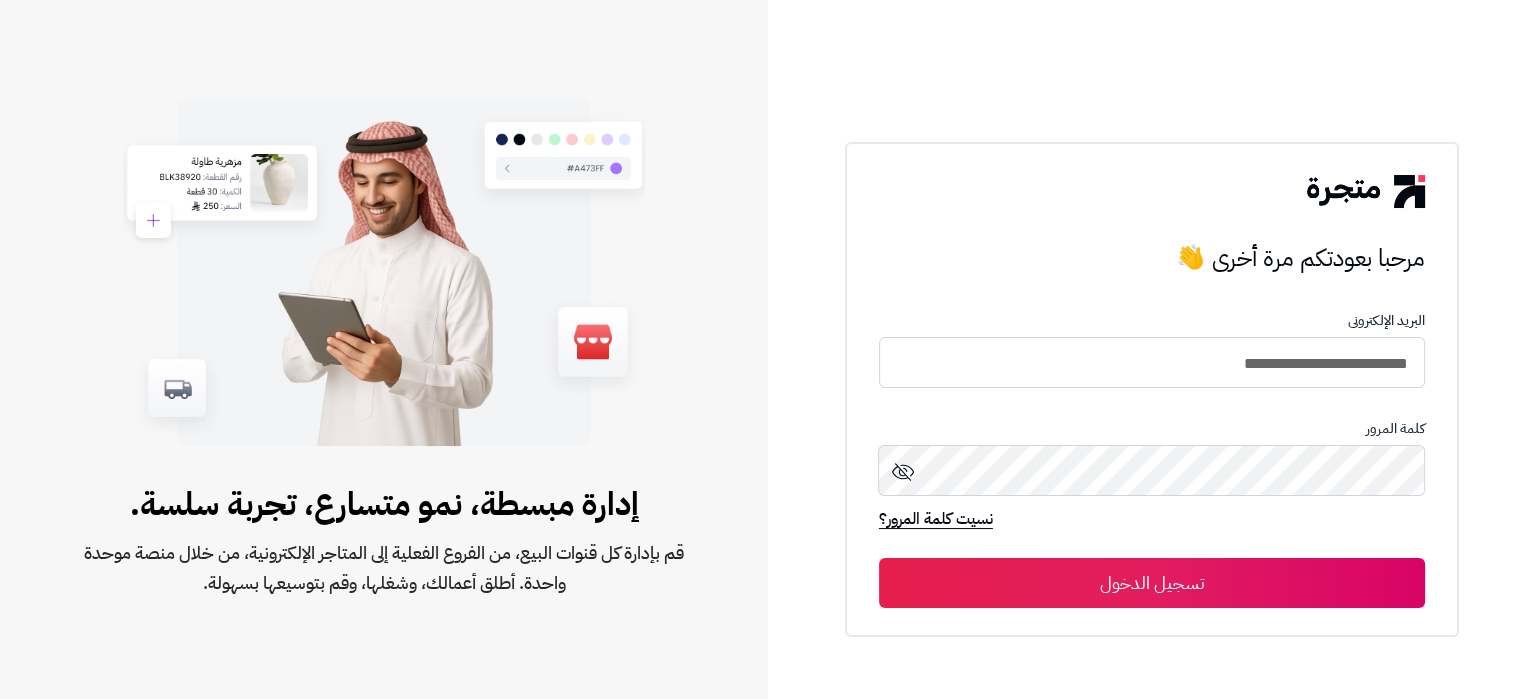 click on "تسجيل الدخول" at bounding box center (1152, 583) 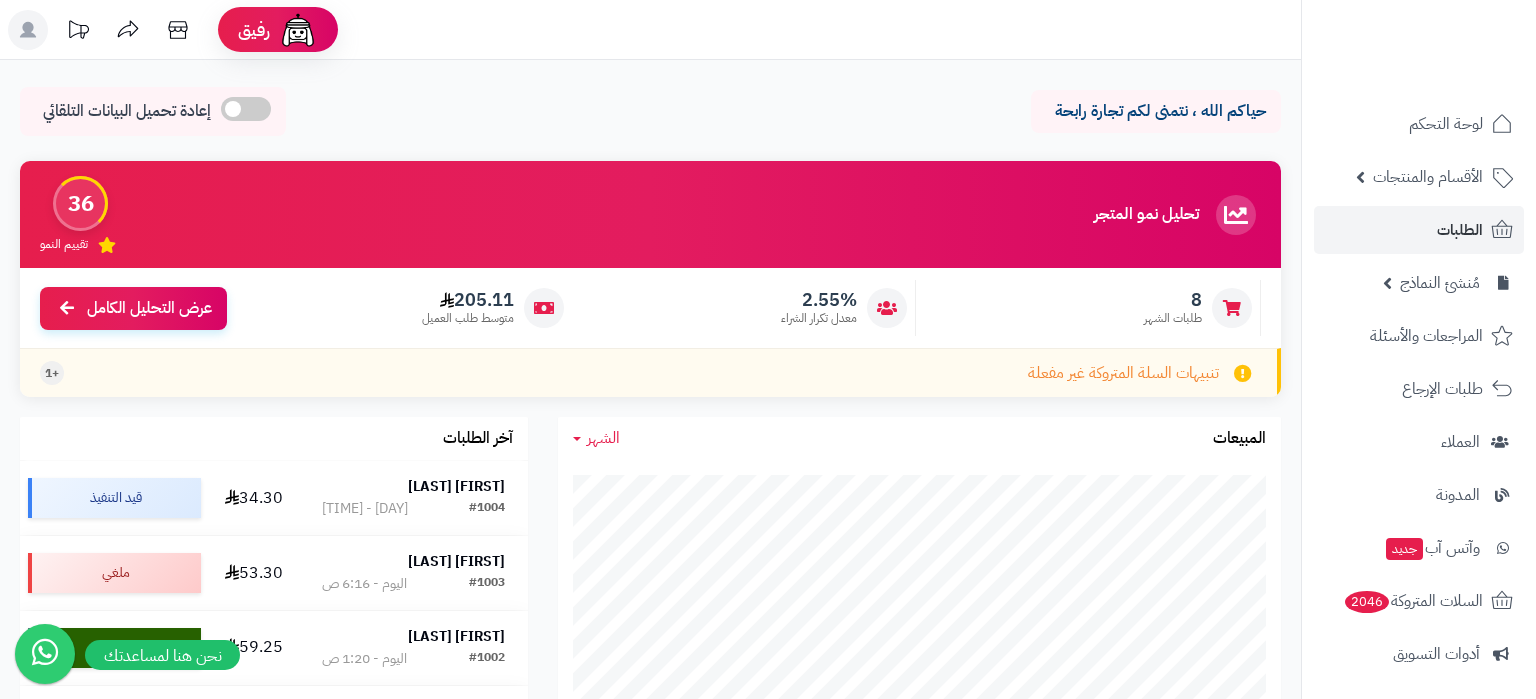 scroll, scrollTop: 0, scrollLeft: 0, axis: both 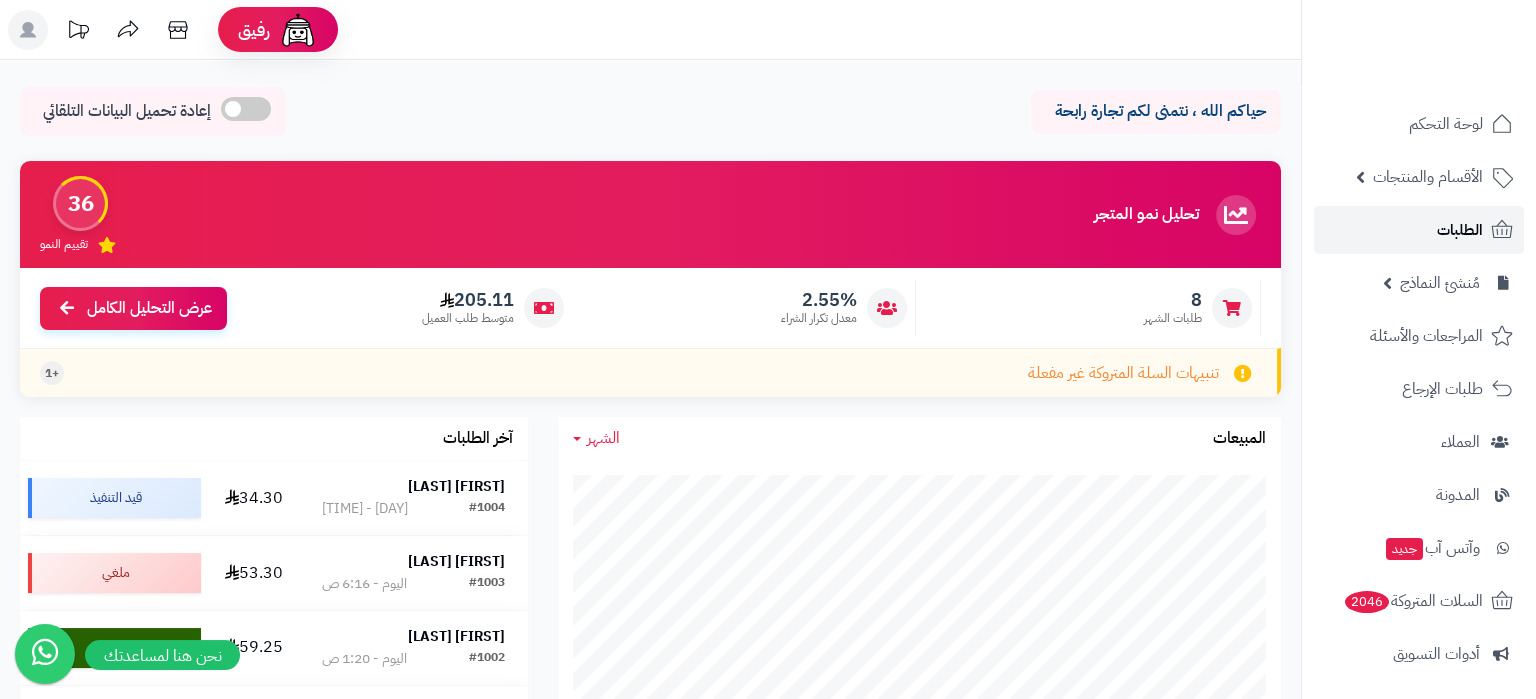 click on "الطلبات" at bounding box center [1460, 230] 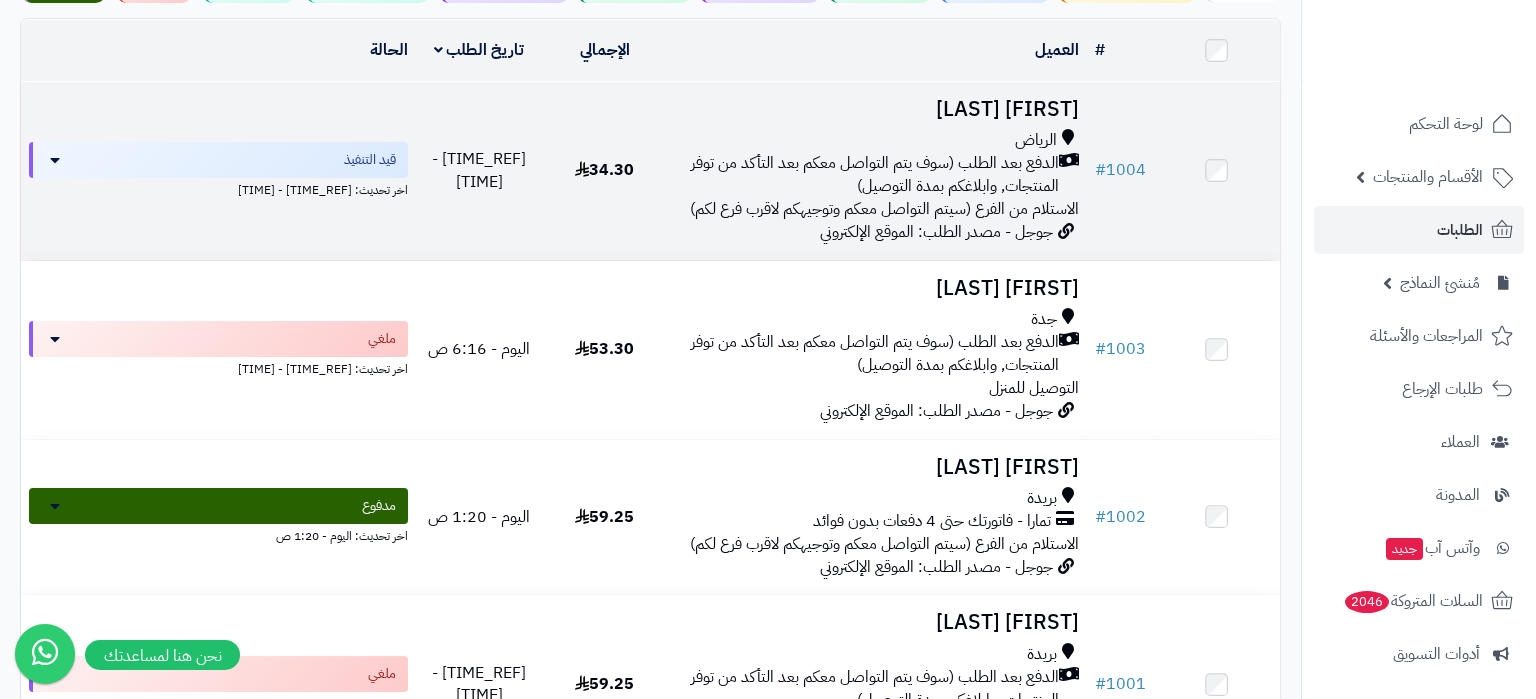scroll, scrollTop: 241, scrollLeft: 0, axis: vertical 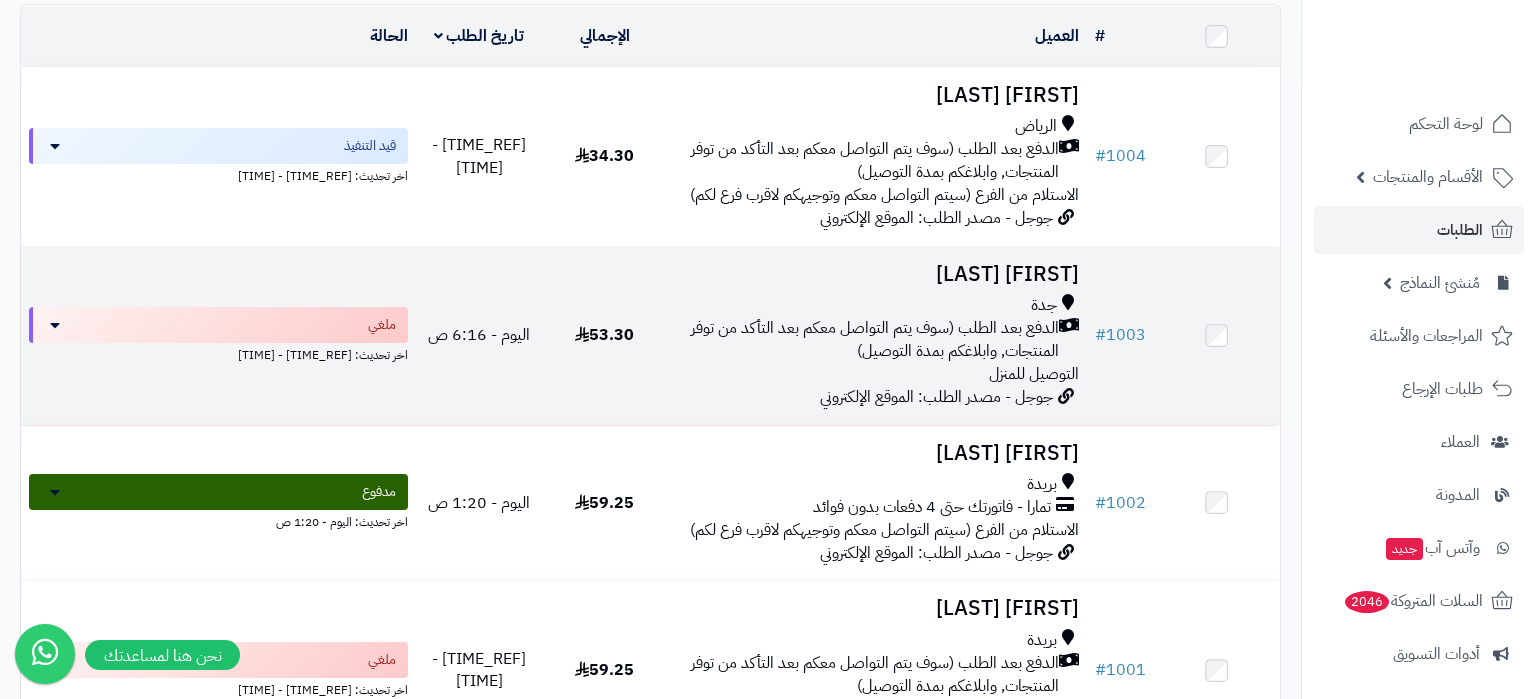 click on "الدفع بعد الطلب (سوف يتم التواصل معكم بعد التأكد من توفر المنتجات, وابلاغكم بمدة التوصيل)" at bounding box center (867, 340) 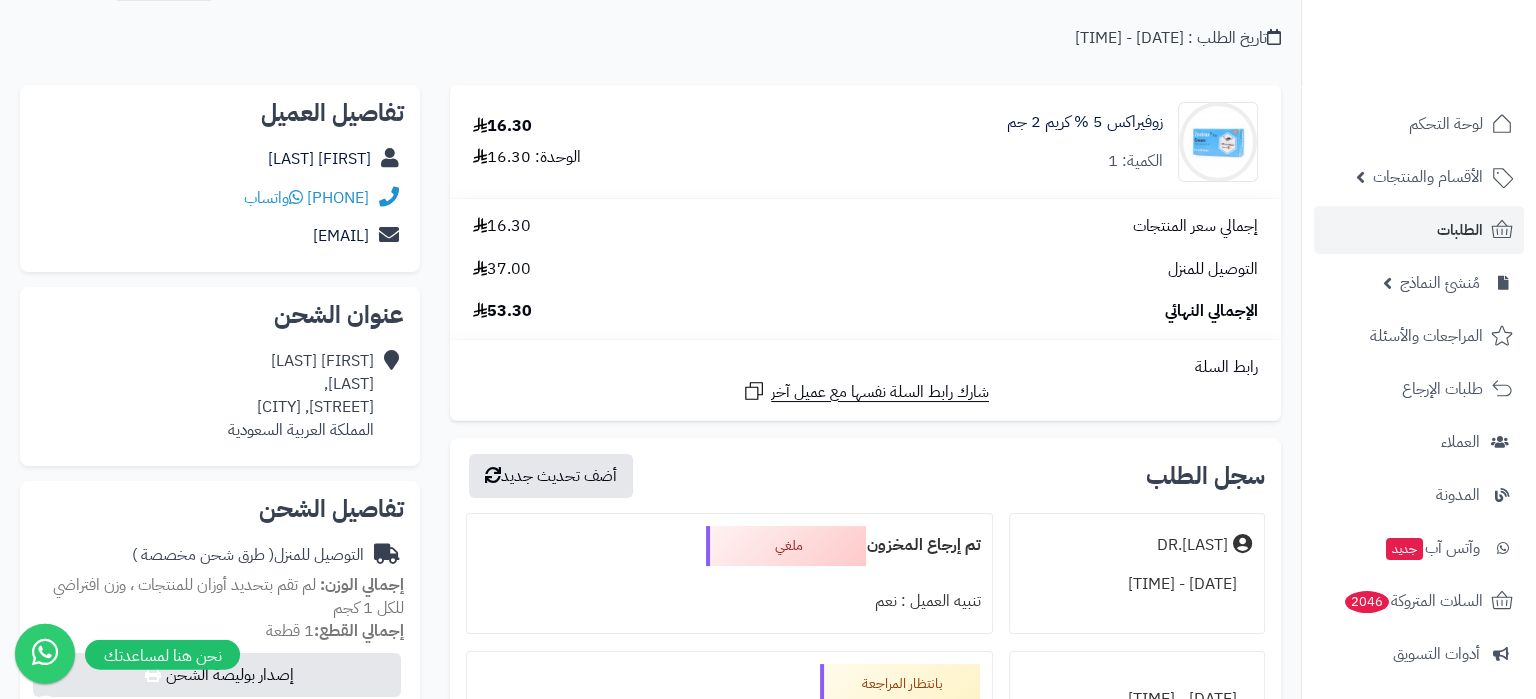 scroll, scrollTop: 0, scrollLeft: 0, axis: both 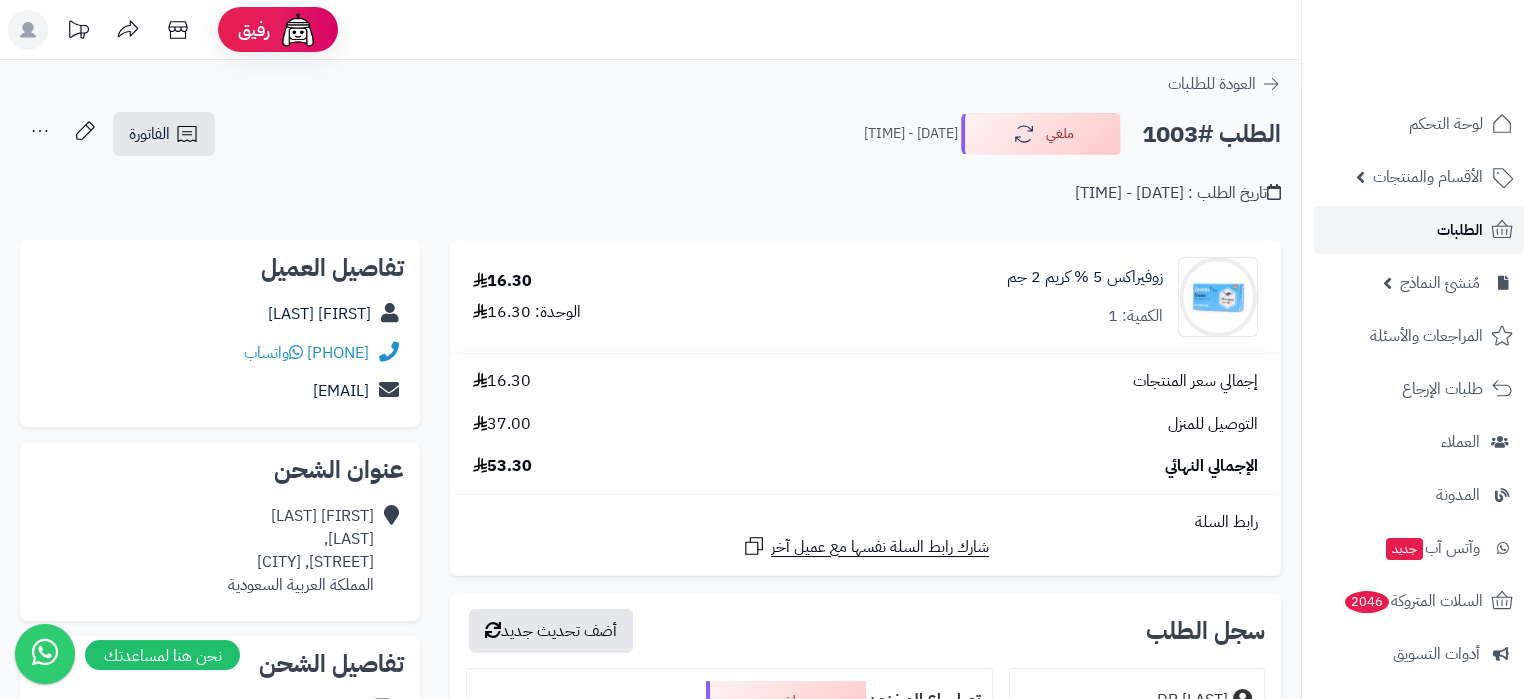 click on "الطلبات" at bounding box center [1419, 230] 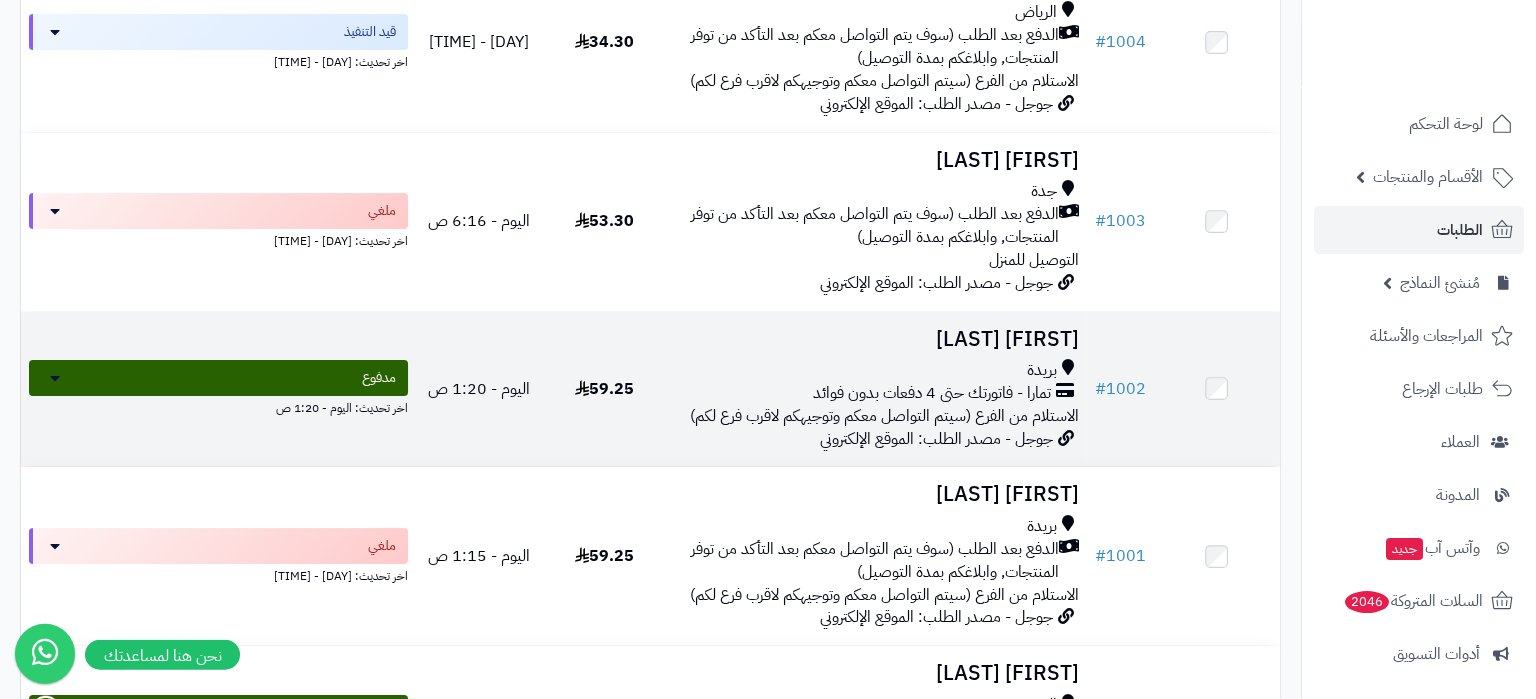 scroll, scrollTop: 360, scrollLeft: 0, axis: vertical 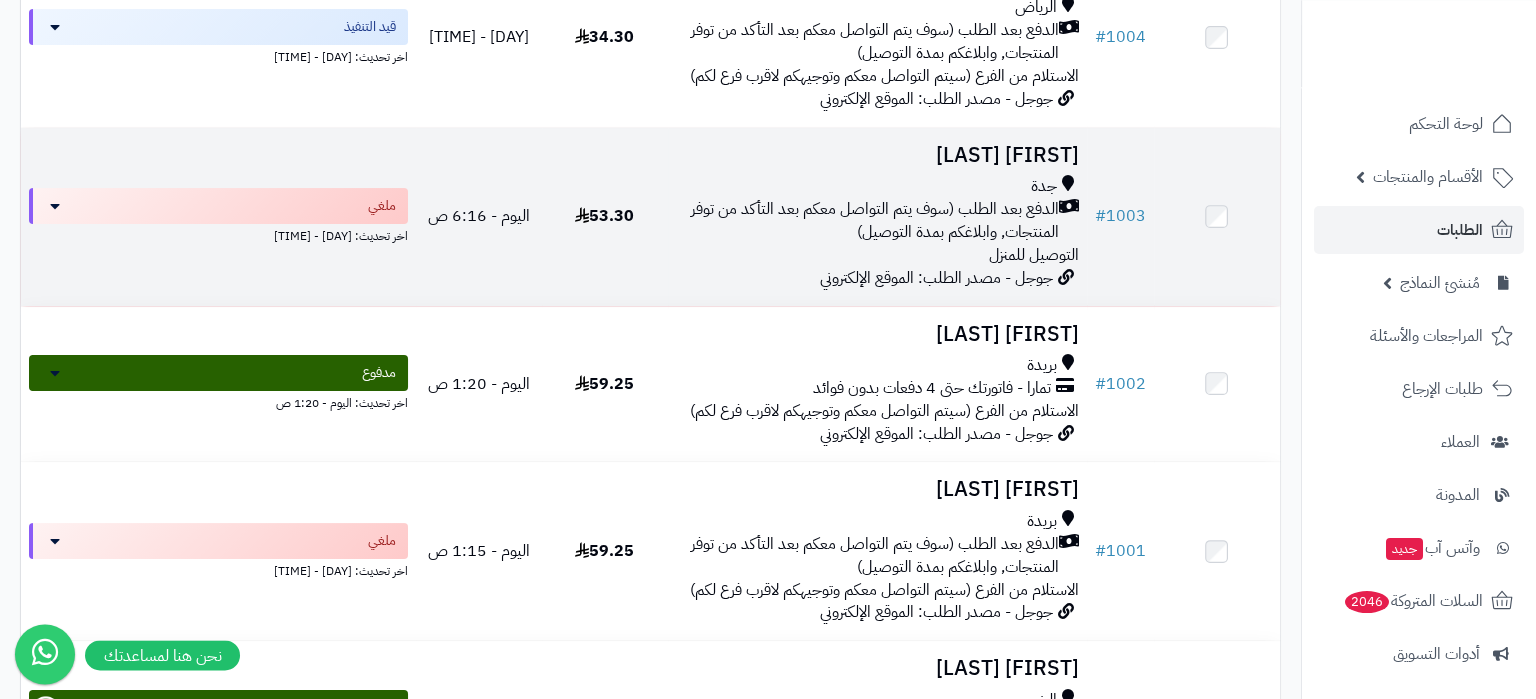 click on "الدفع بعد الطلب (سوف يتم التواصل معكم بعد التأكد من توفر المنتجات, وابلاغكم بمدة التوصيل)" at bounding box center (867, 221) 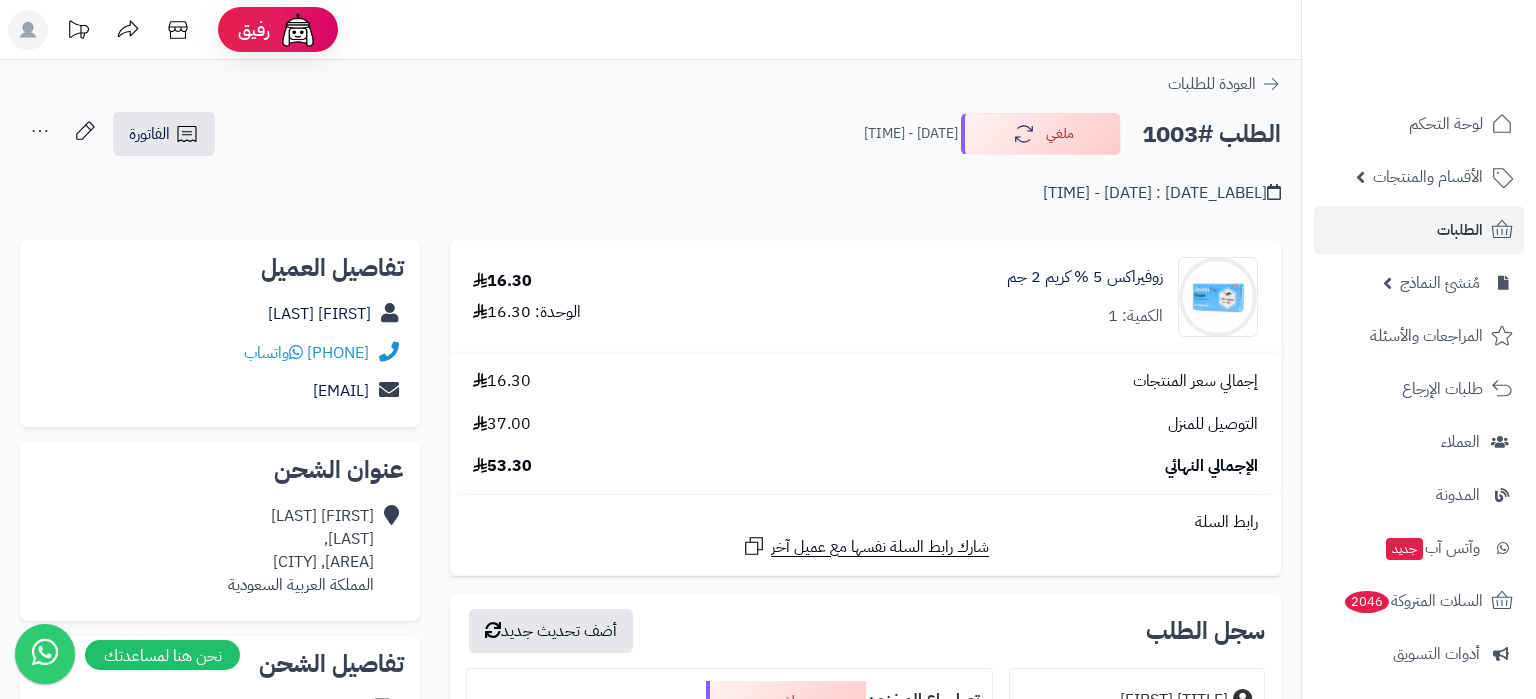 scroll, scrollTop: 0, scrollLeft: 0, axis: both 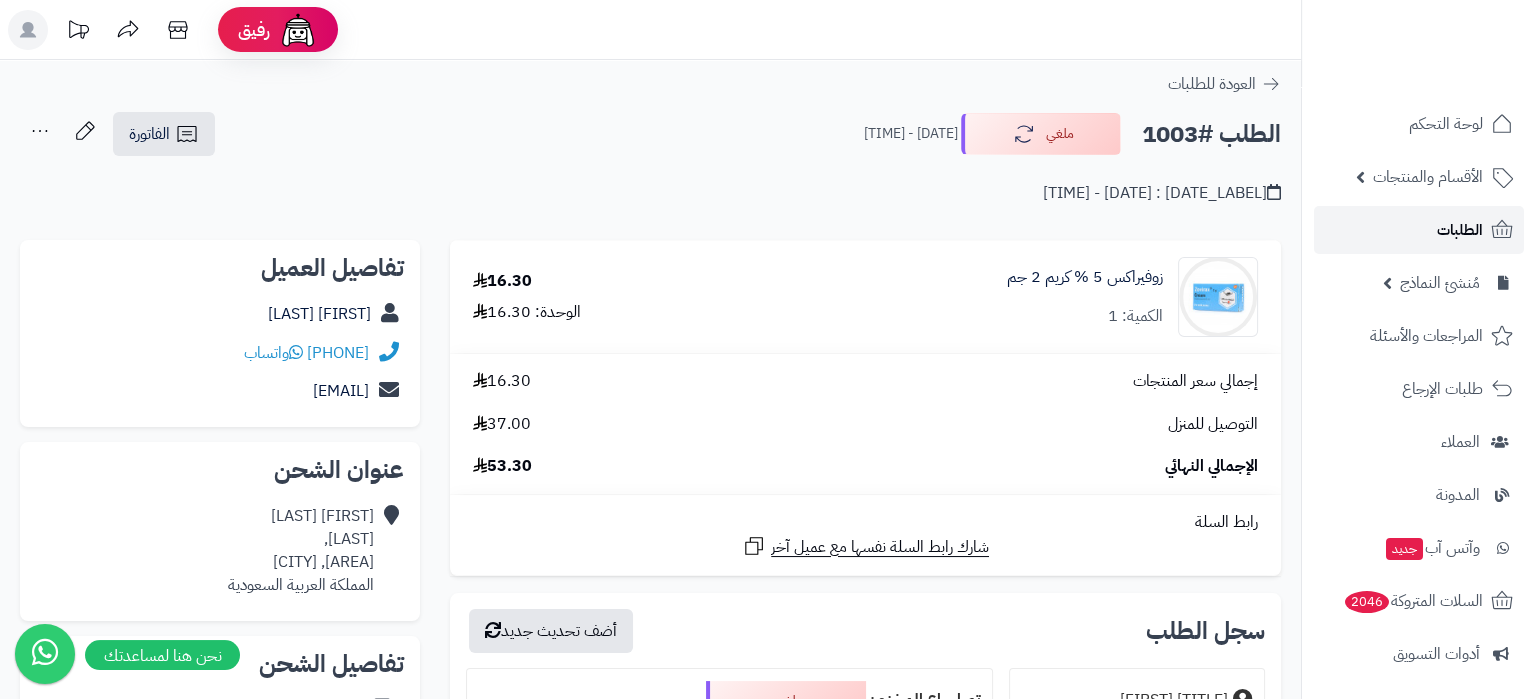 click on "الطلبات" at bounding box center [1419, 230] 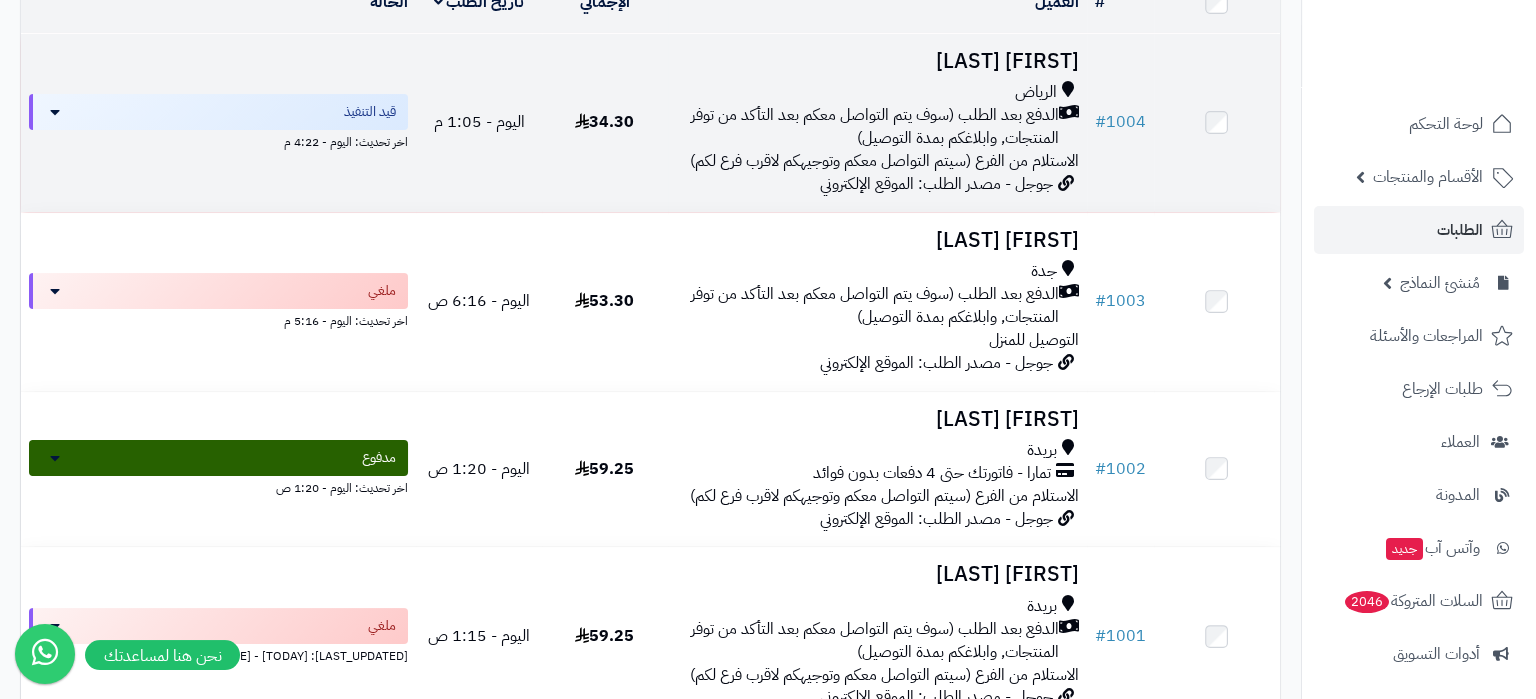 scroll, scrollTop: 338, scrollLeft: 0, axis: vertical 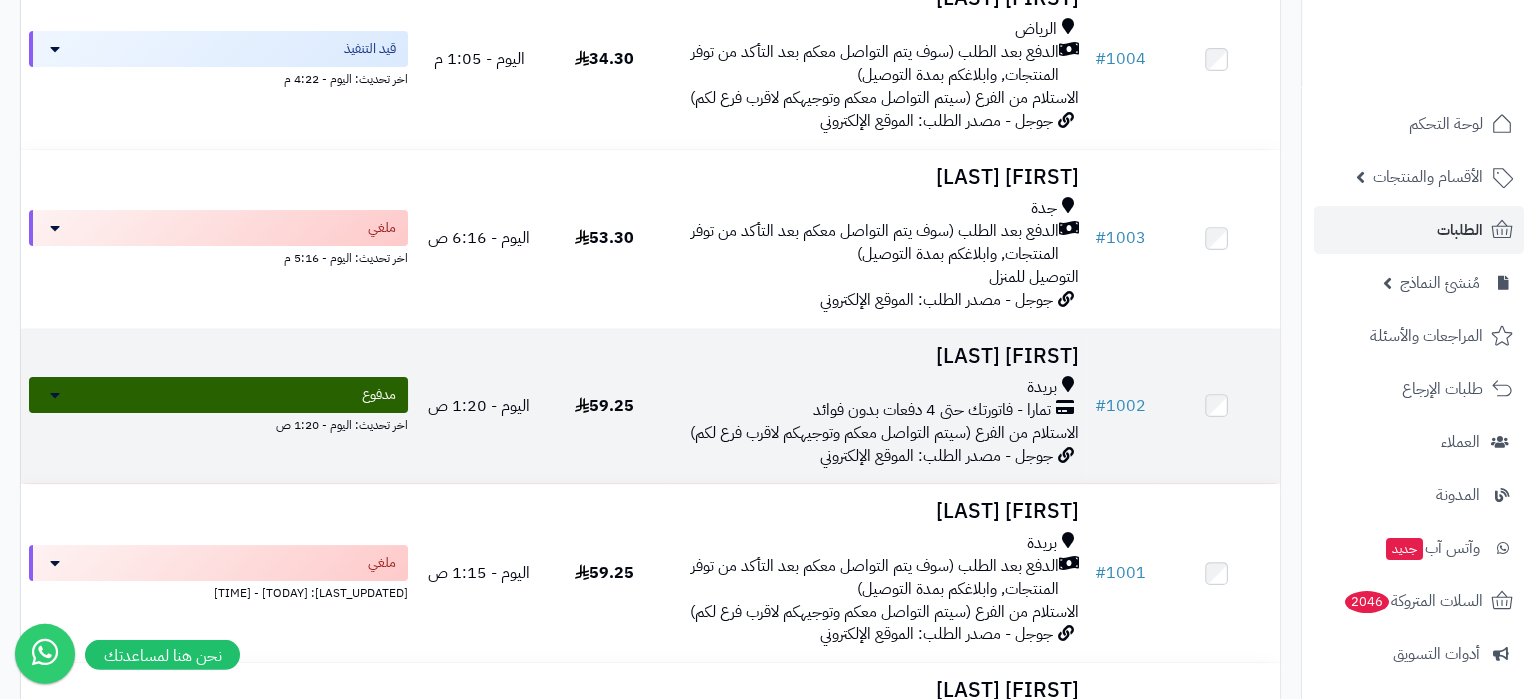 click on "تمارا - فاتورتك حتى 4 دفعات بدون فوائد" at bounding box center [932, 410] 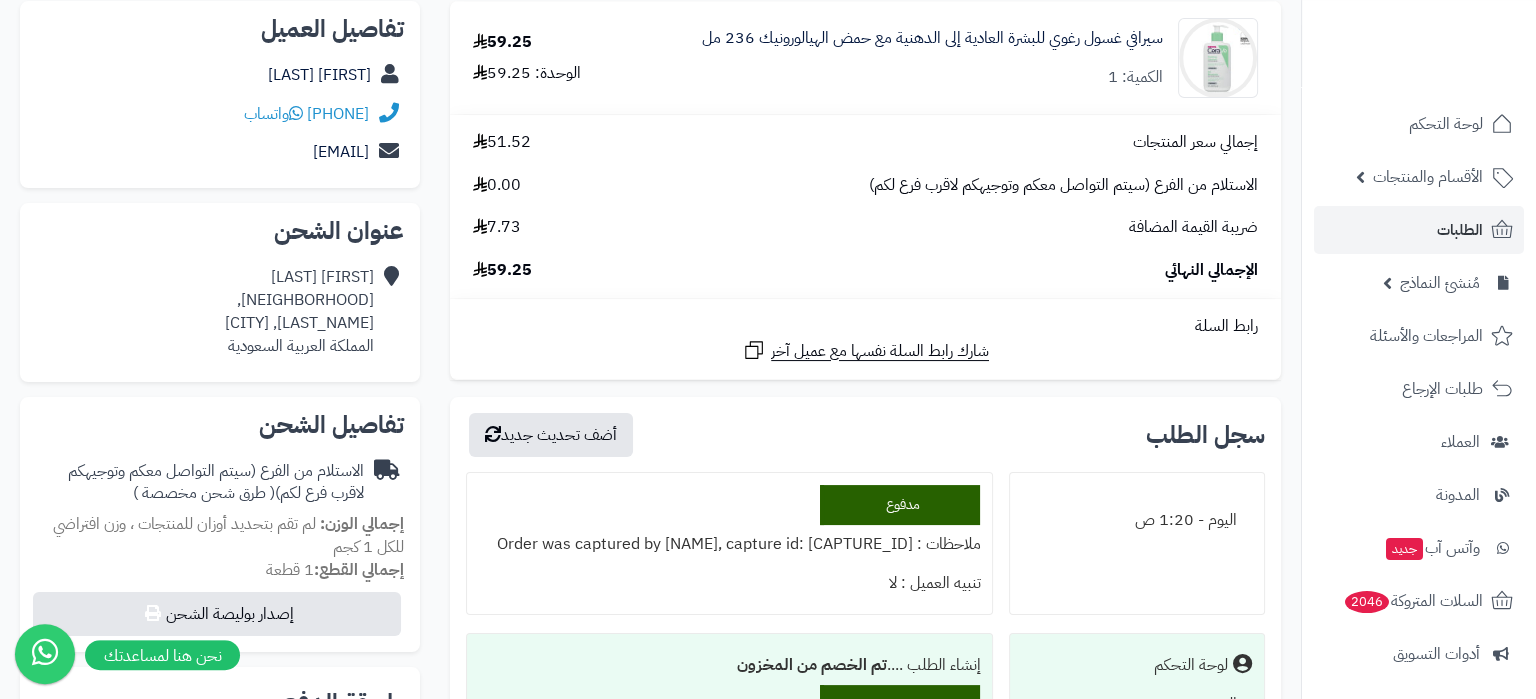 scroll, scrollTop: 0, scrollLeft: 0, axis: both 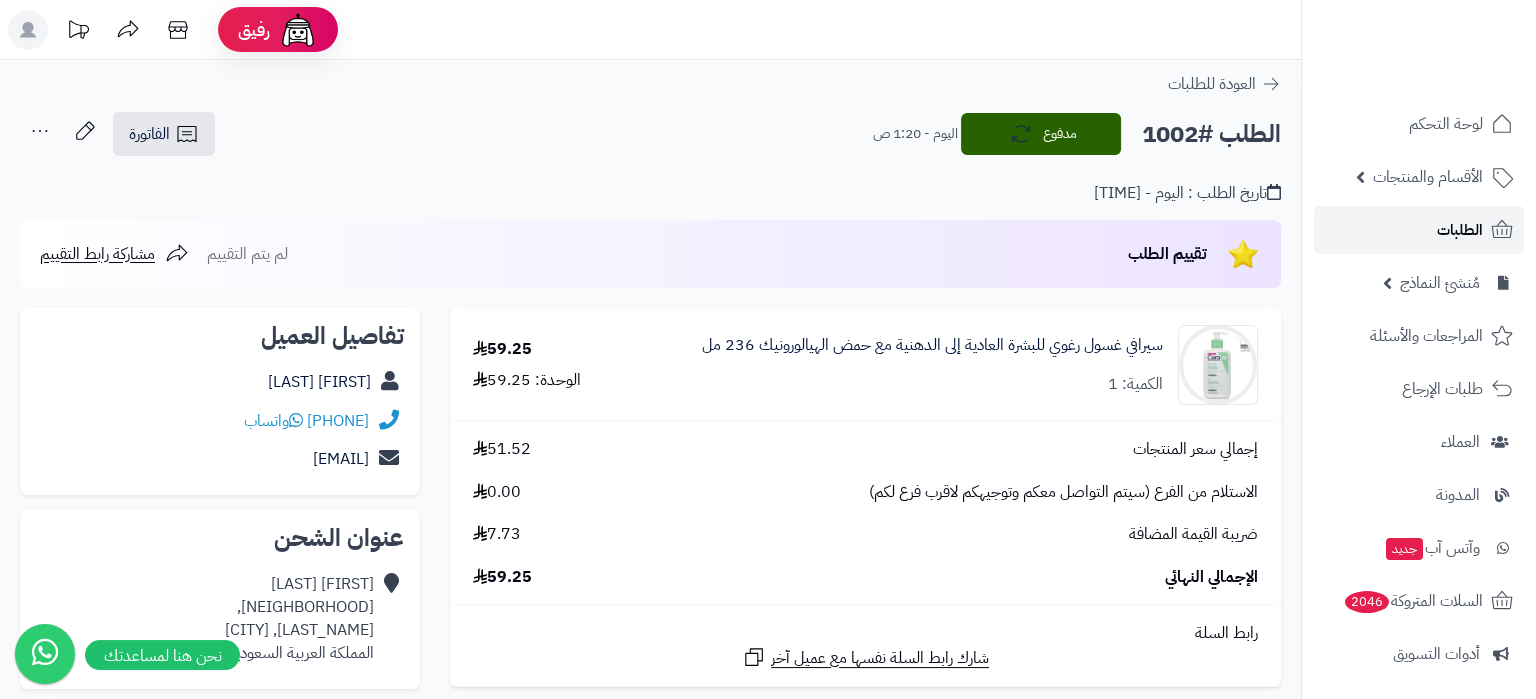 click on "الطلبات" at bounding box center [1460, 230] 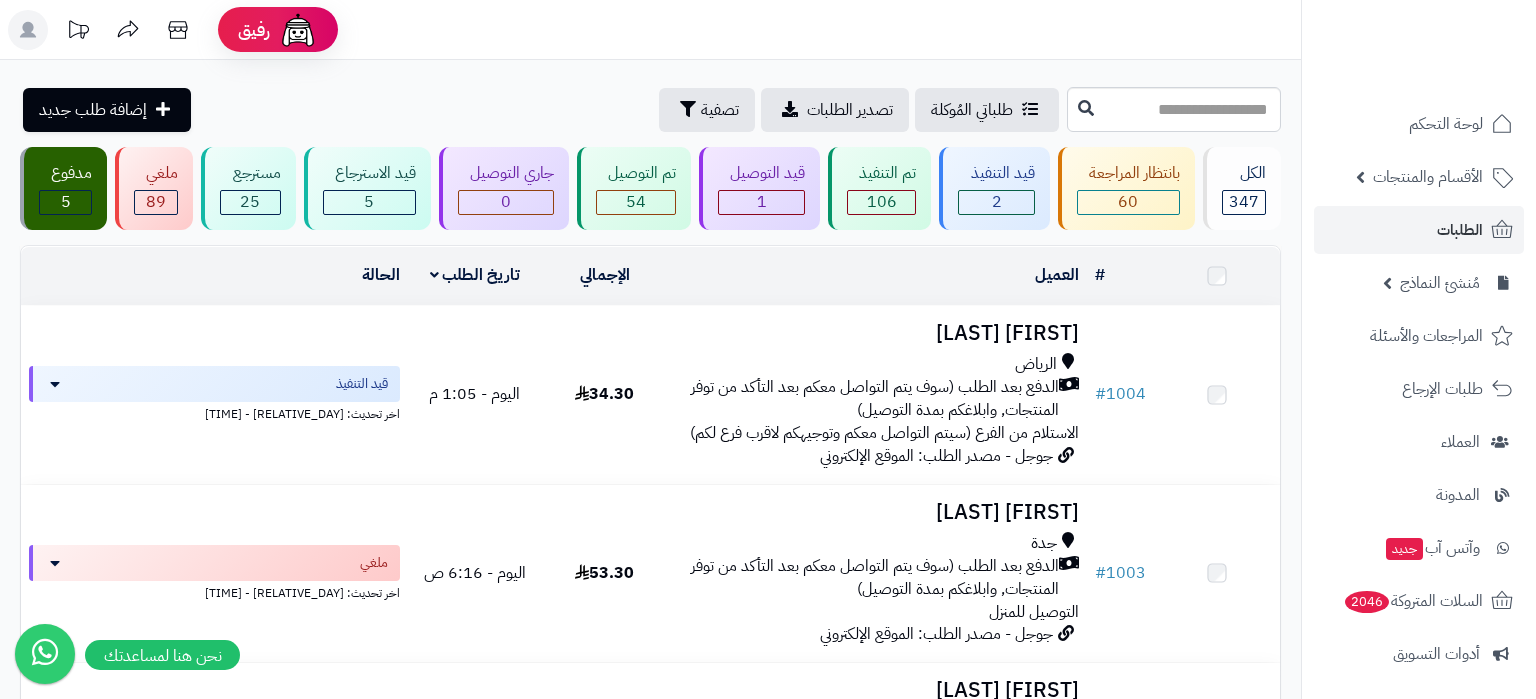 scroll, scrollTop: 0, scrollLeft: 0, axis: both 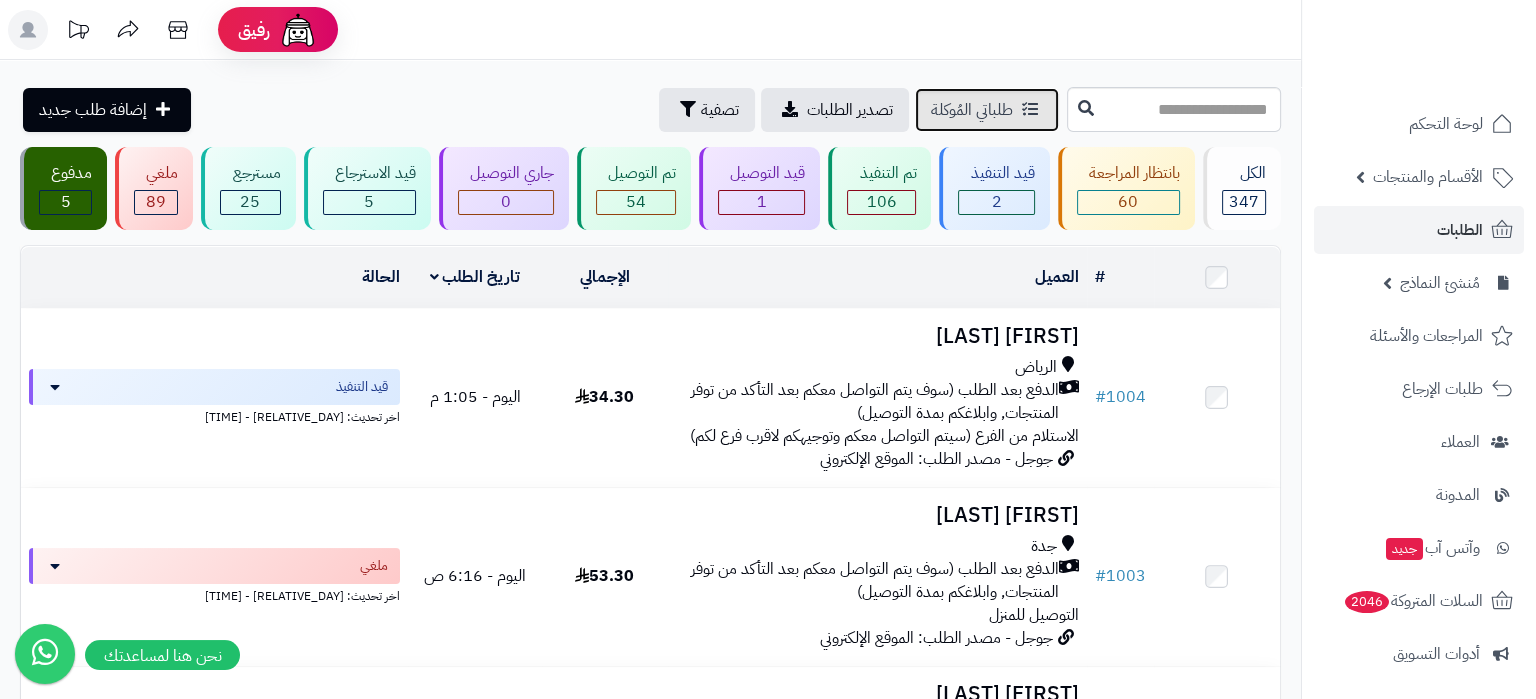 click on "طلباتي المُوكلة" at bounding box center [972, 110] 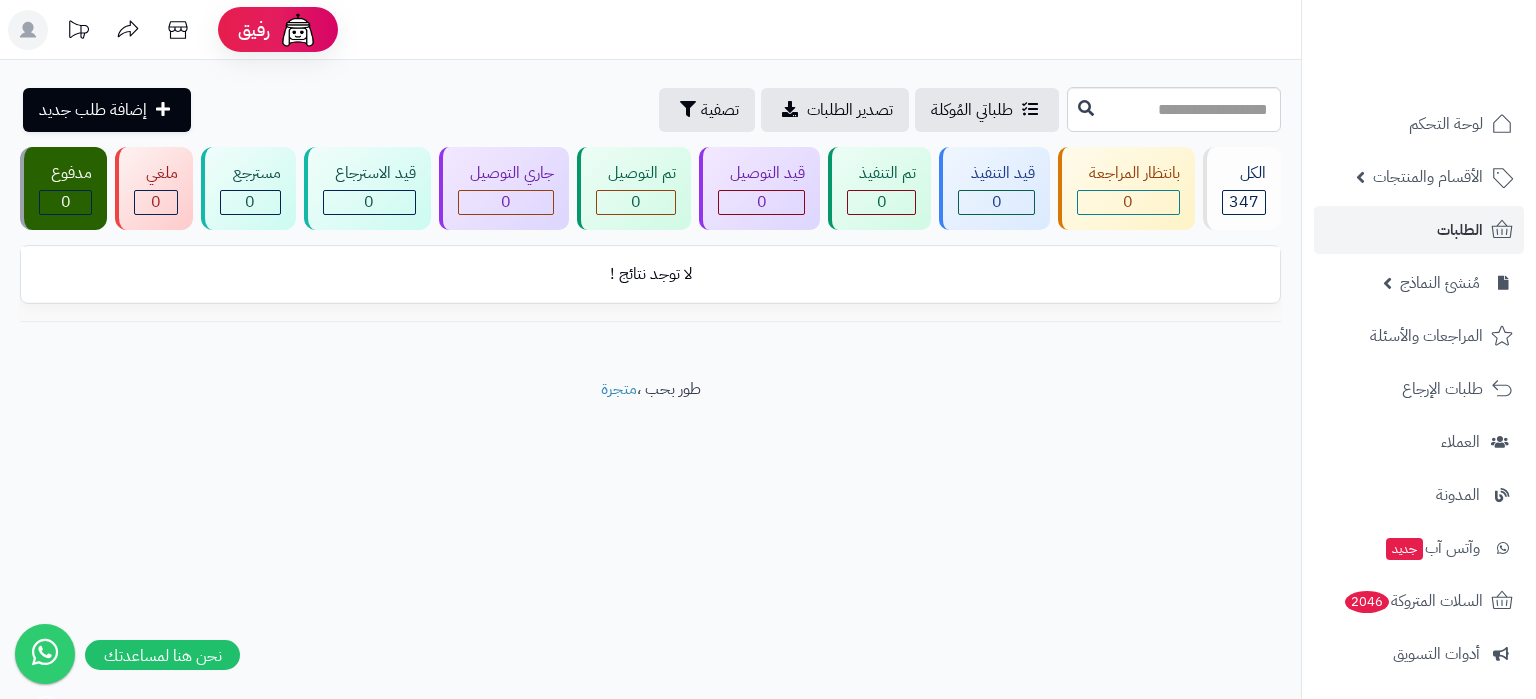 scroll, scrollTop: 0, scrollLeft: 0, axis: both 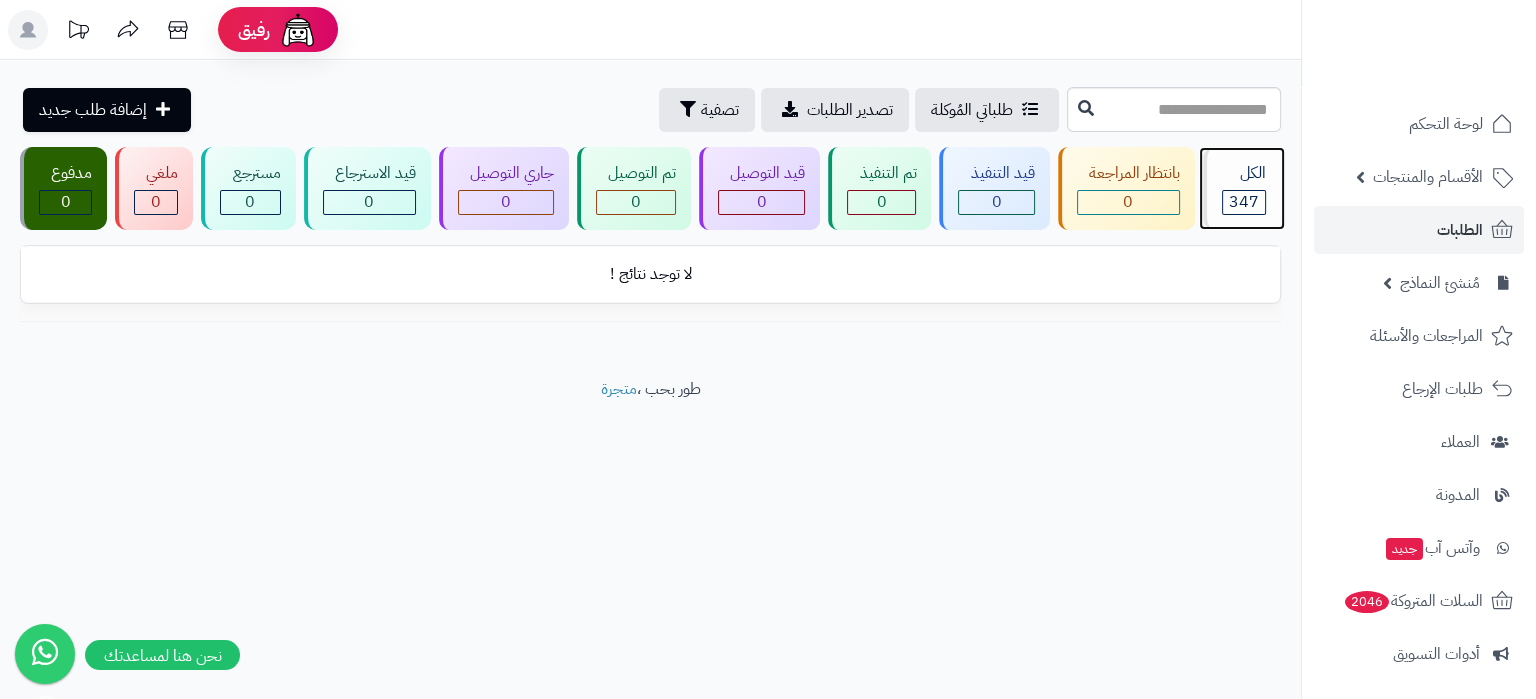 click on "الكل" at bounding box center [1244, 173] 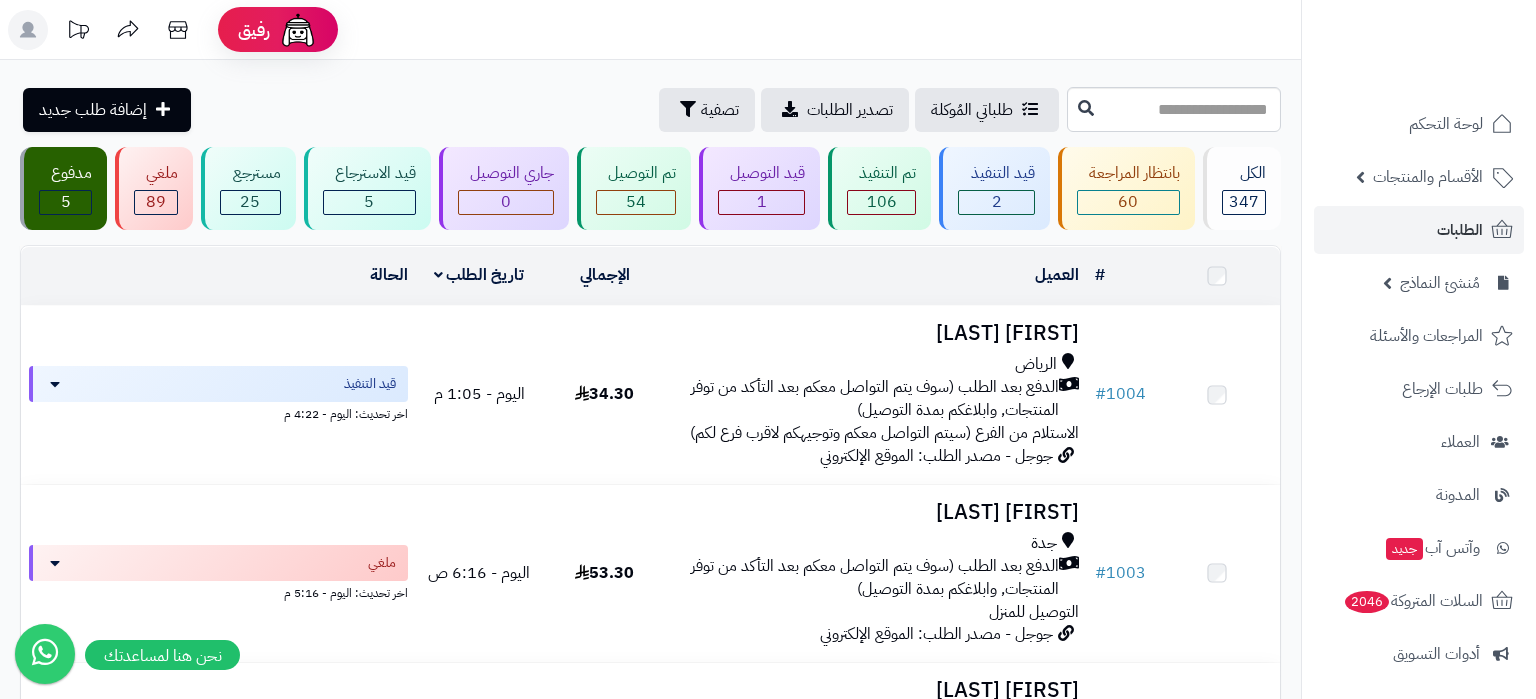 scroll, scrollTop: 0, scrollLeft: 0, axis: both 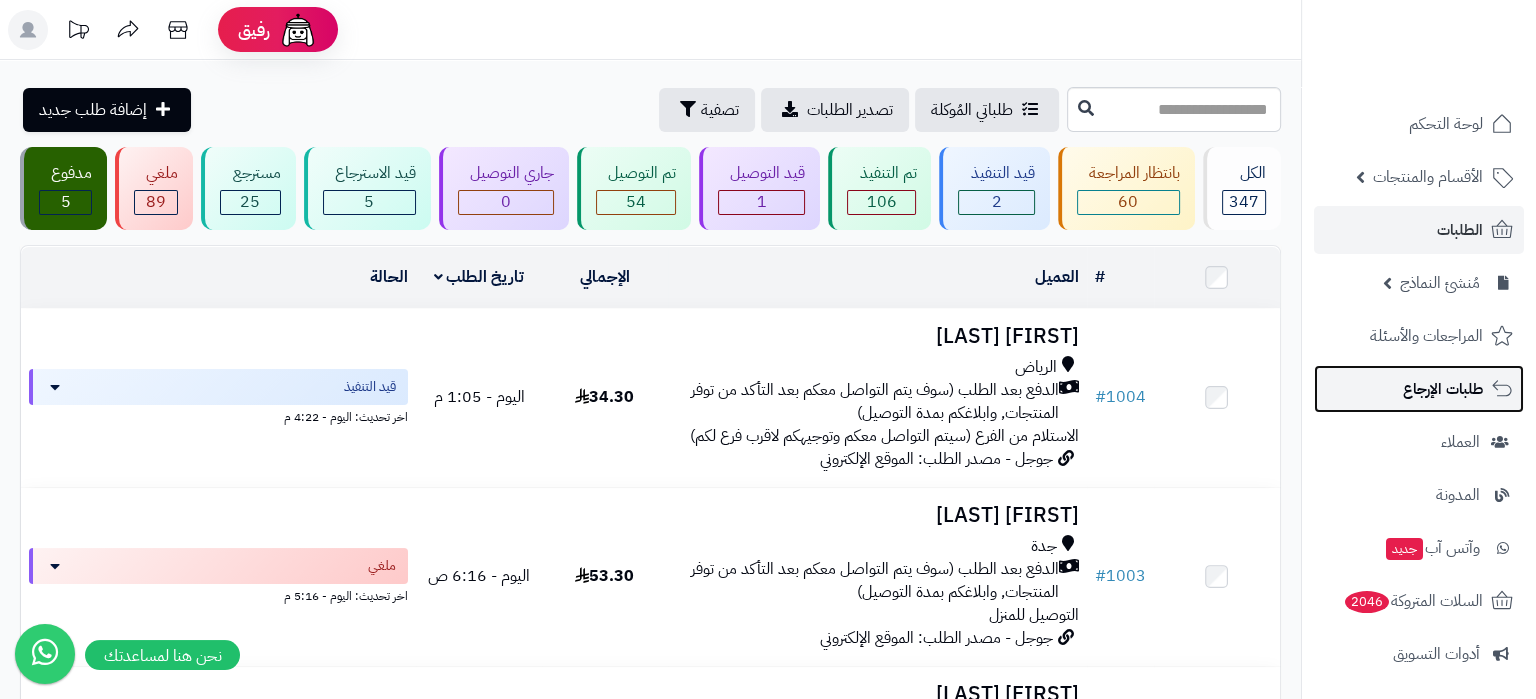 click on "طلبات الإرجاع" at bounding box center [1443, 389] 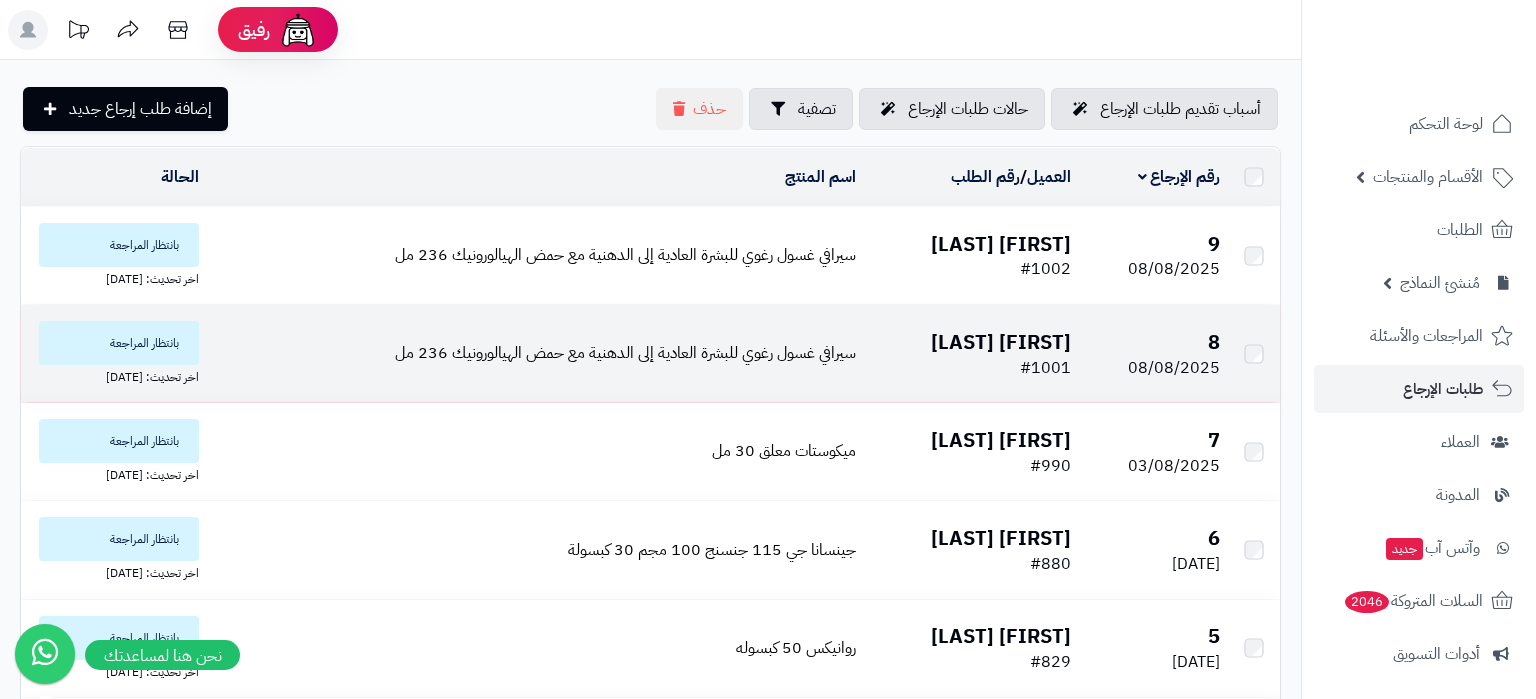 scroll, scrollTop: 0, scrollLeft: 0, axis: both 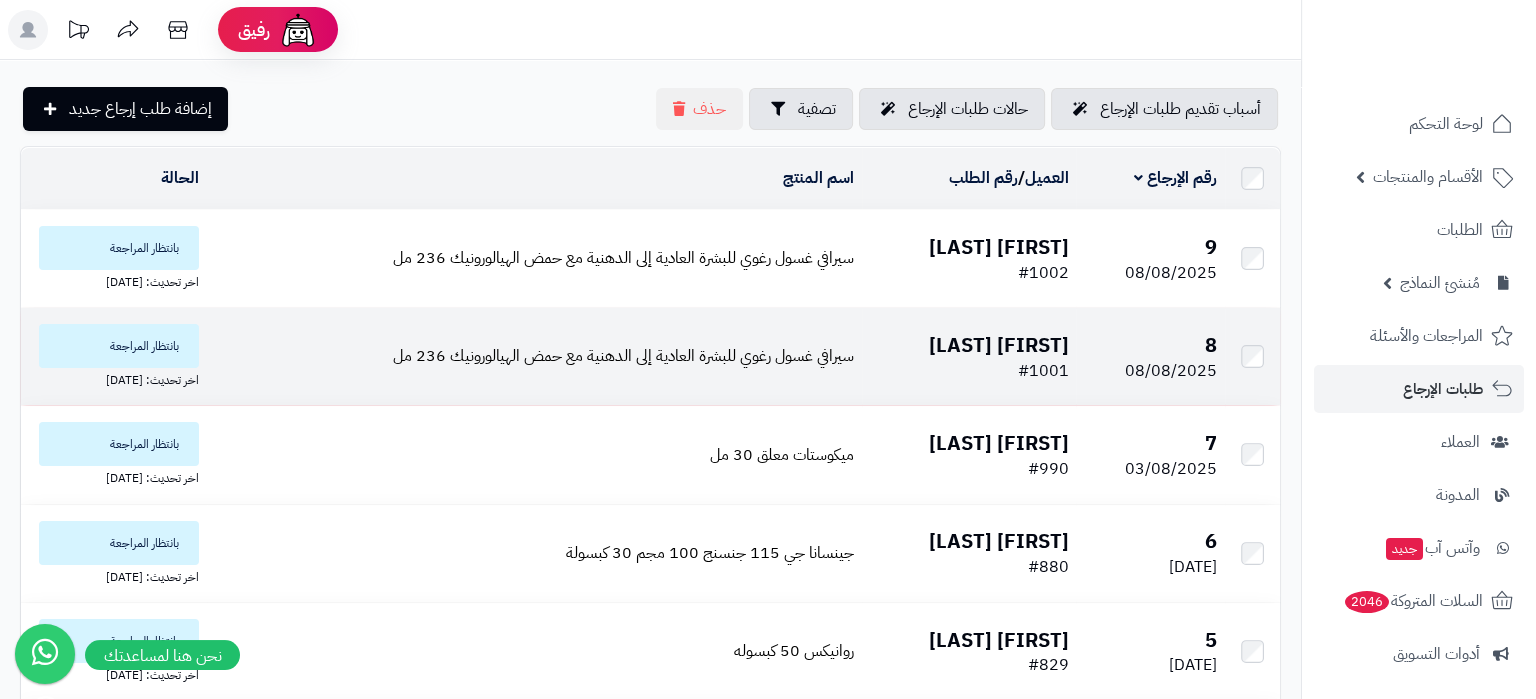 click on "سيرافي غسول رغوي للبشرة العادية إلى الدهنية مع حمض الهيالورونيك 236 مل" at bounding box center [535, 356] 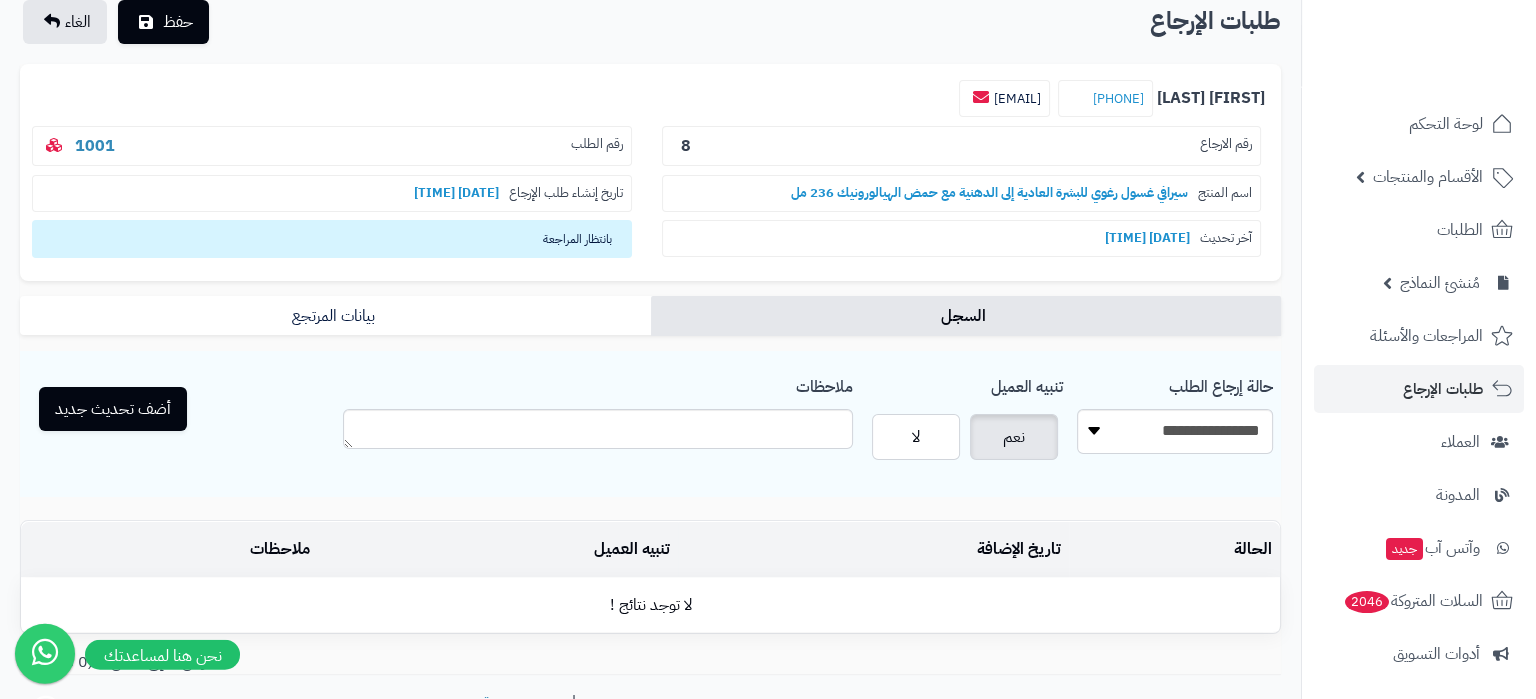 scroll, scrollTop: 116, scrollLeft: 0, axis: vertical 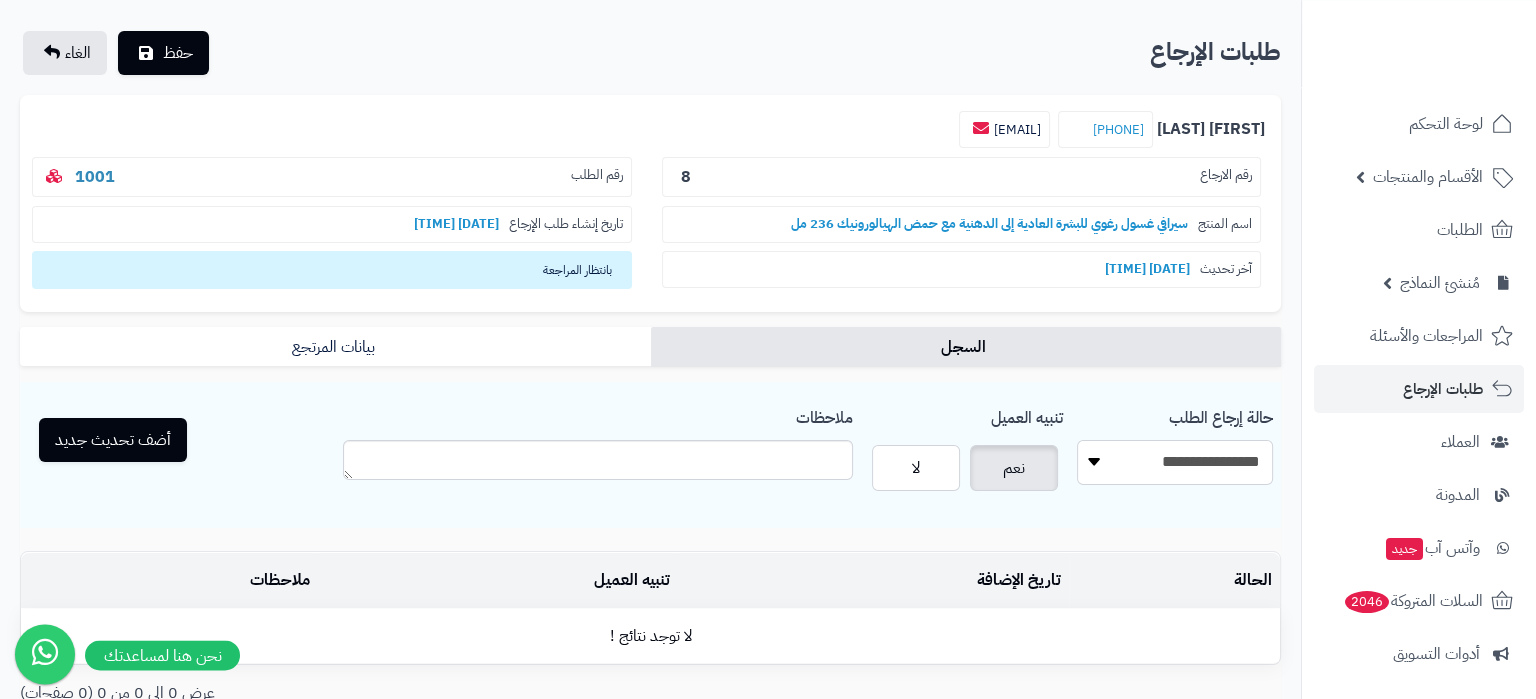 click on "**********" at bounding box center [1175, 462] 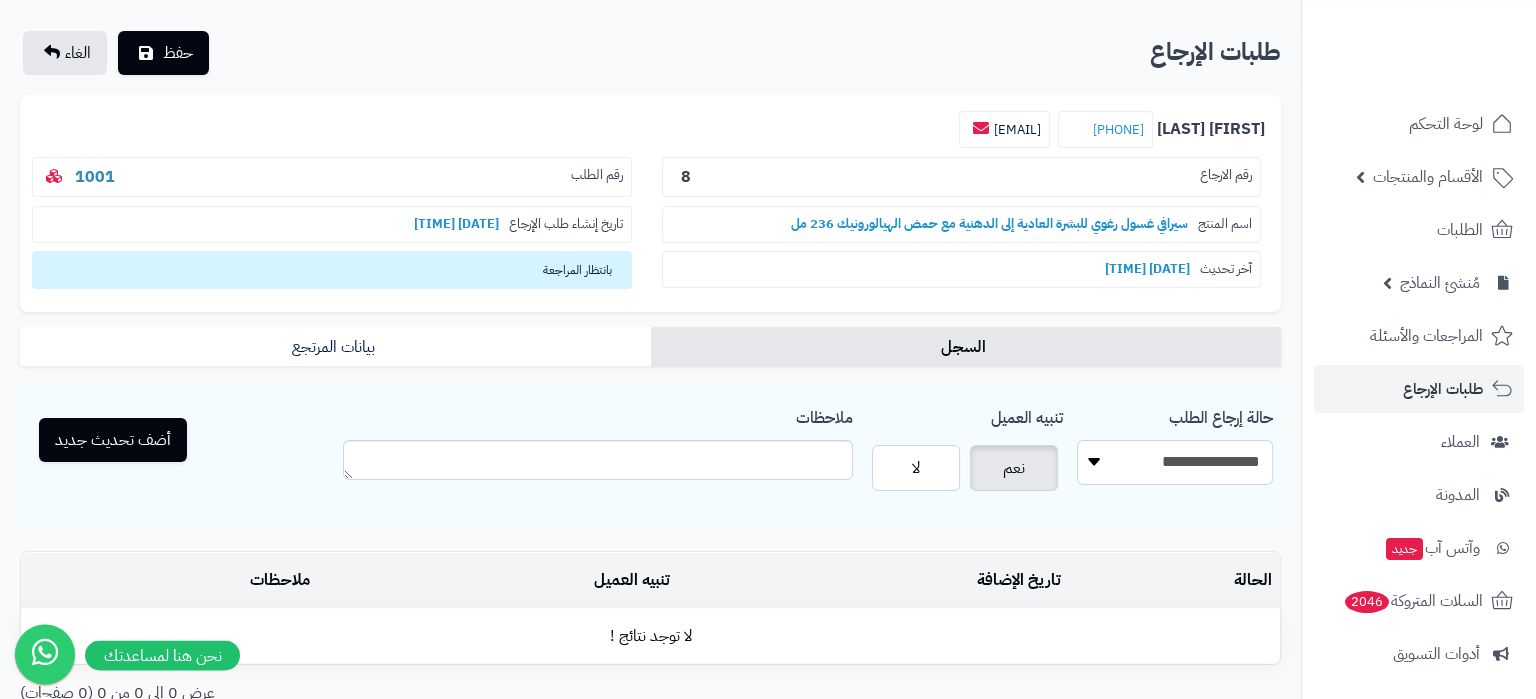 scroll, scrollTop: 0, scrollLeft: 0, axis: both 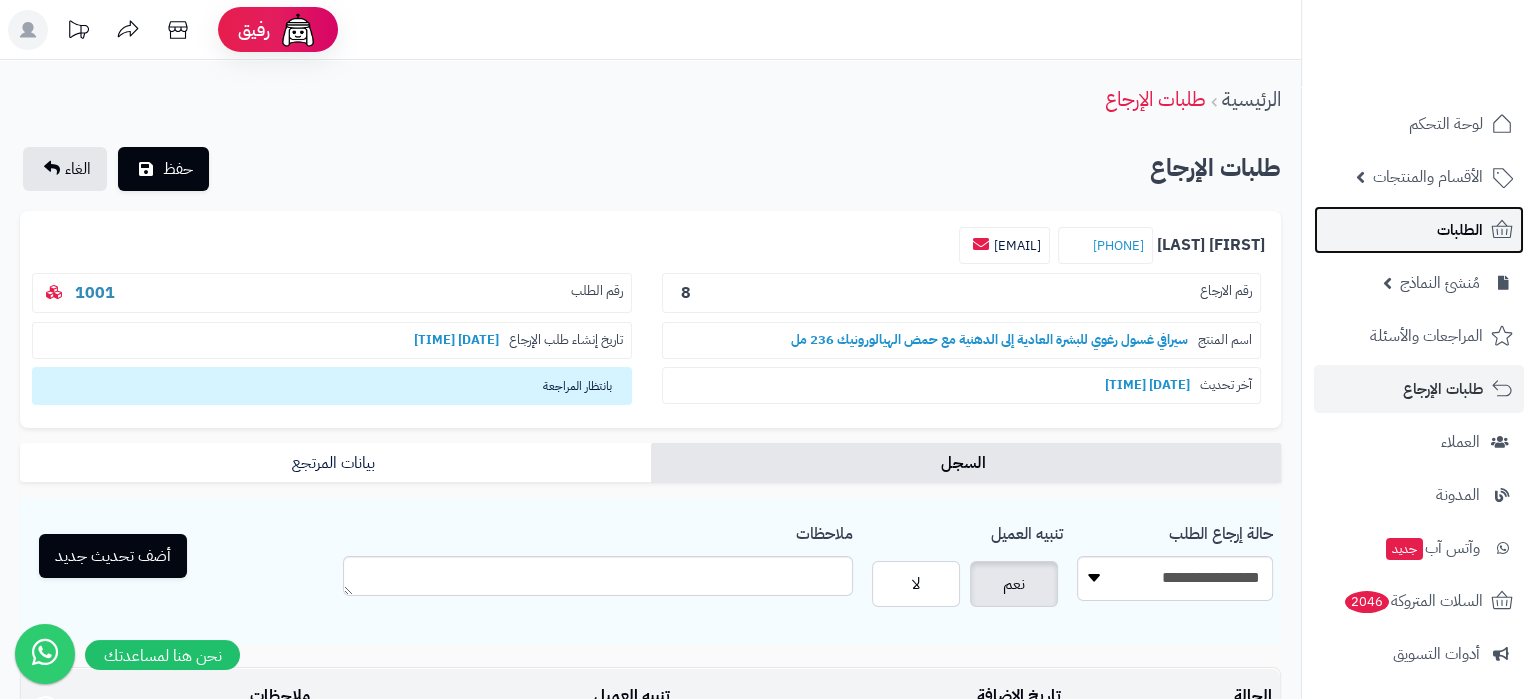 click on "الطلبات" at bounding box center [1419, 230] 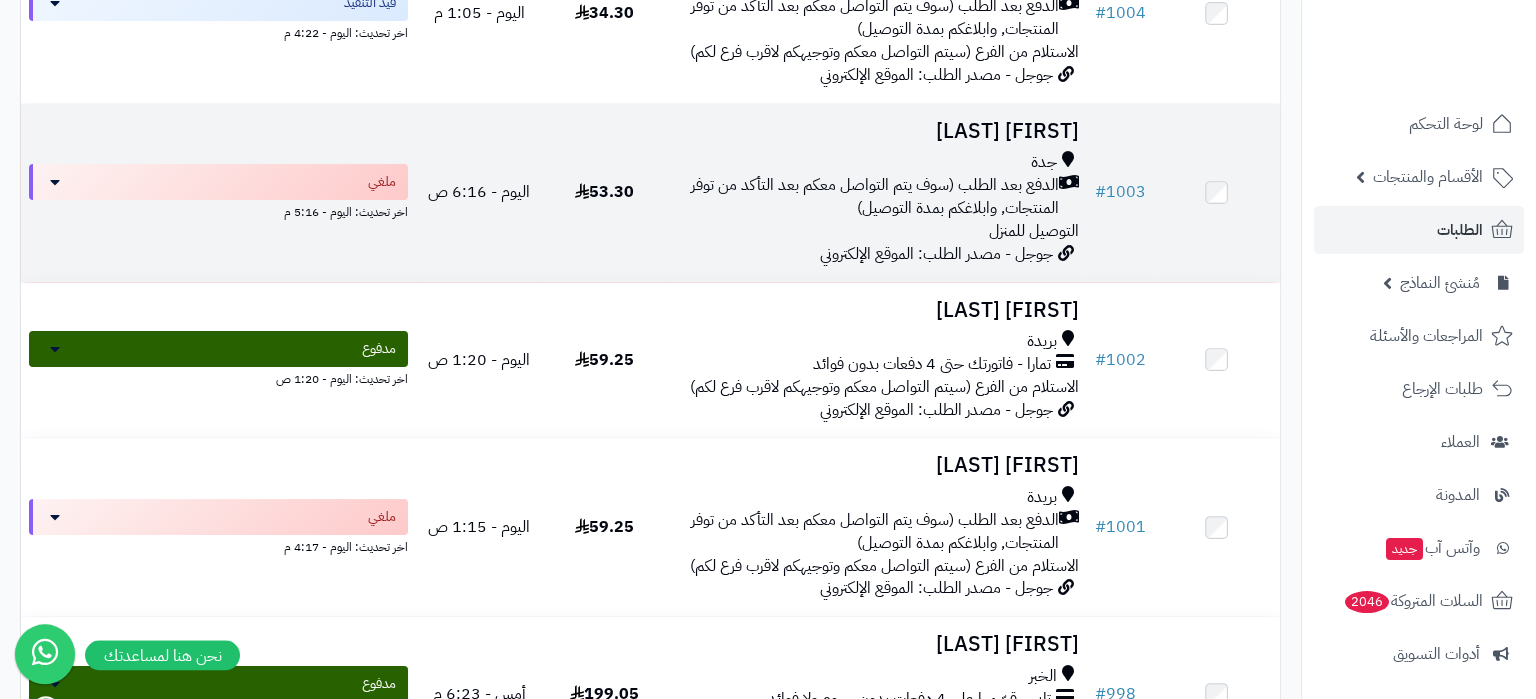 scroll, scrollTop: 396, scrollLeft: 0, axis: vertical 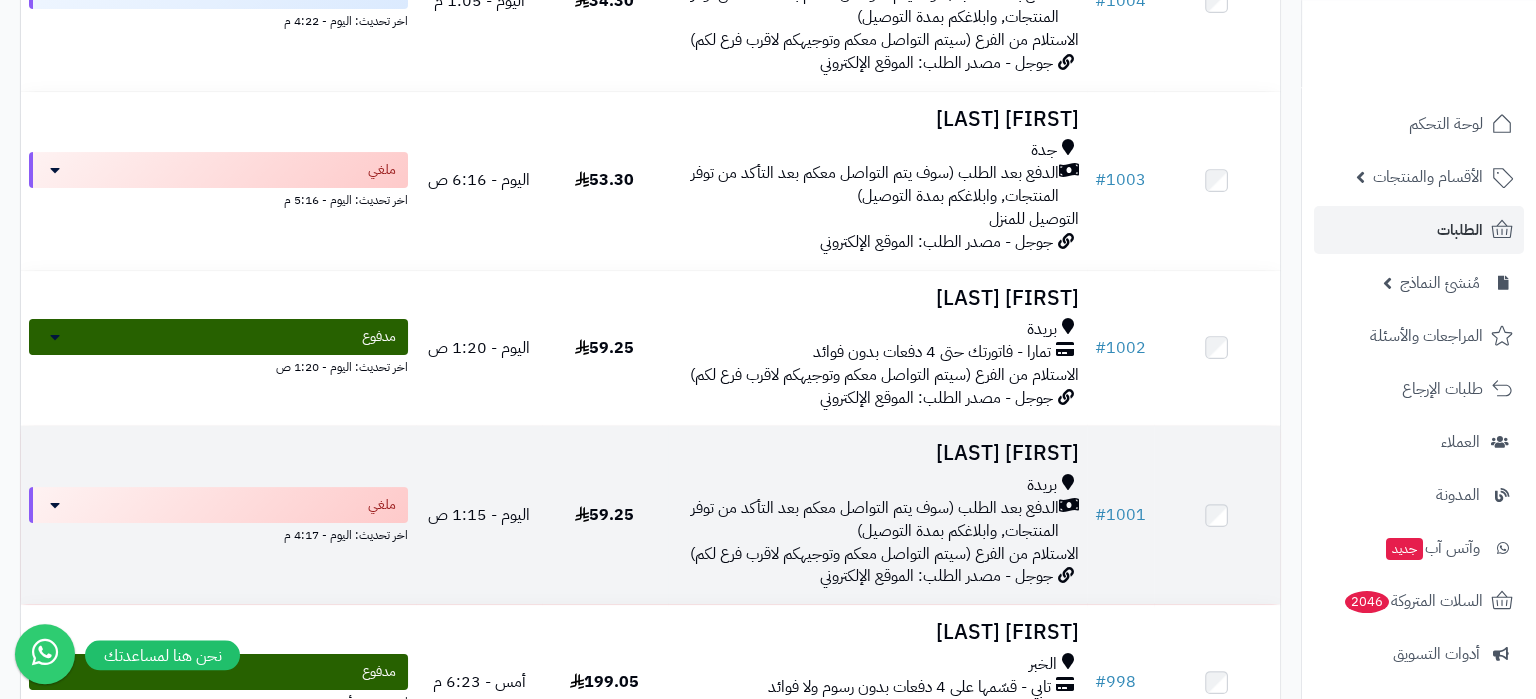 click on "الدفع بعد الطلب (سوف يتم التواصل معكم بعد التأكد من توفر المنتجات, وابلاغكم بمدة التوصيل)" at bounding box center [867, 520] 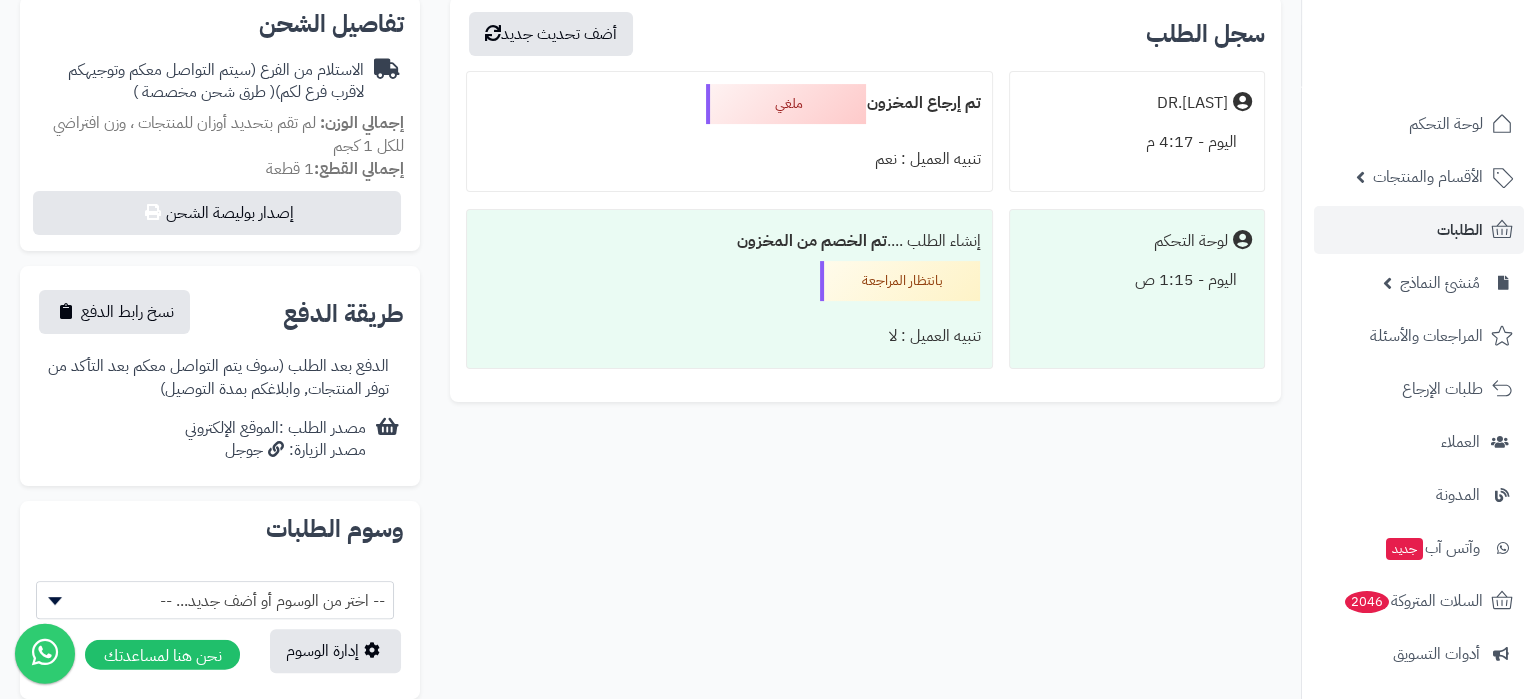 scroll, scrollTop: 0, scrollLeft: 0, axis: both 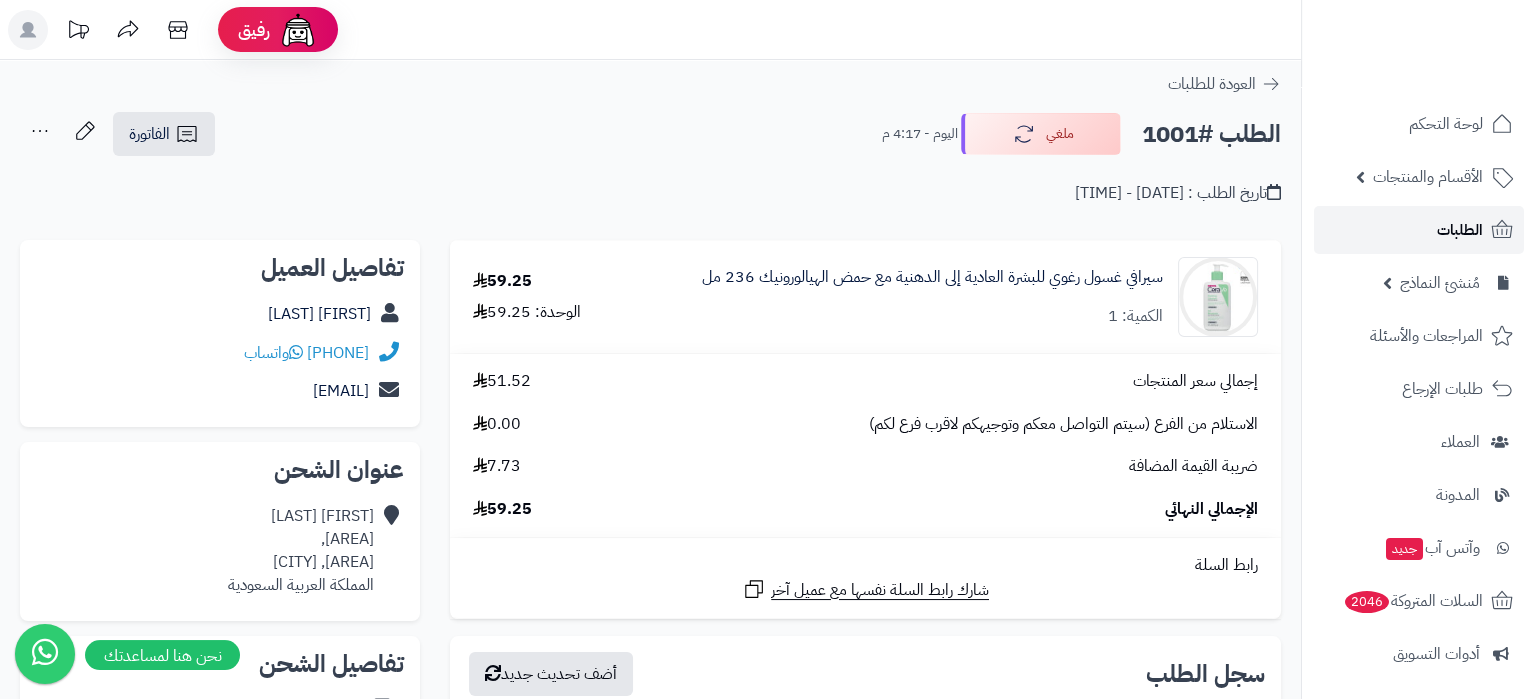 click on "الطلبات" at bounding box center [1419, 230] 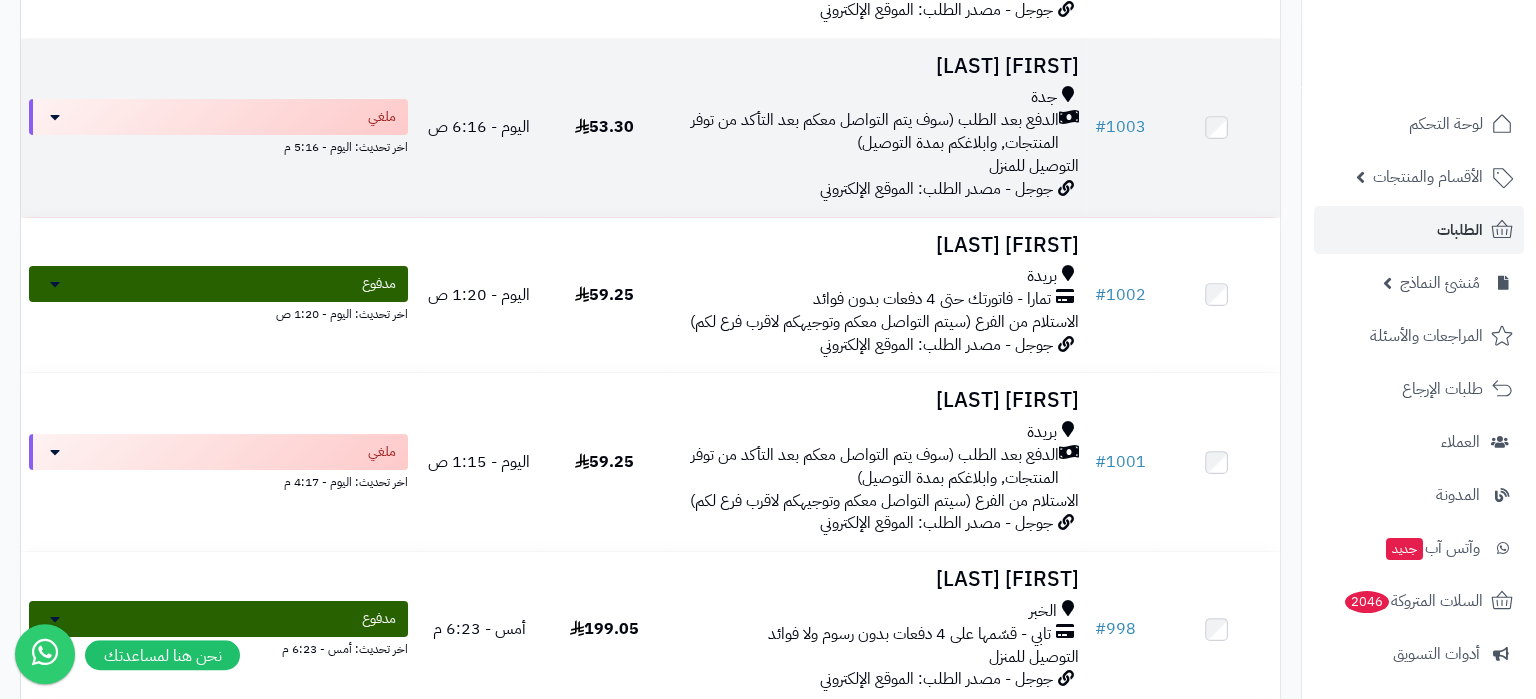 scroll, scrollTop: 451, scrollLeft: 0, axis: vertical 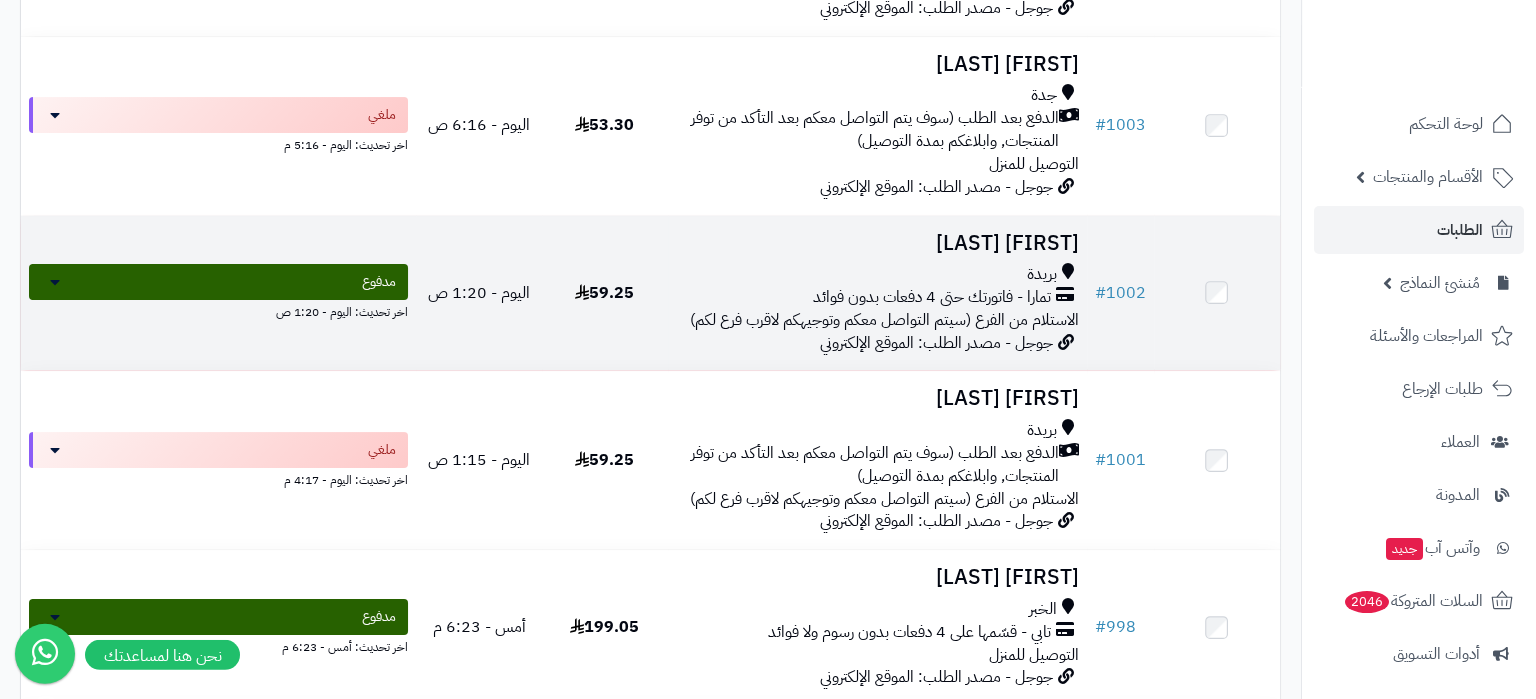click on "بريدة" at bounding box center (877, 274) 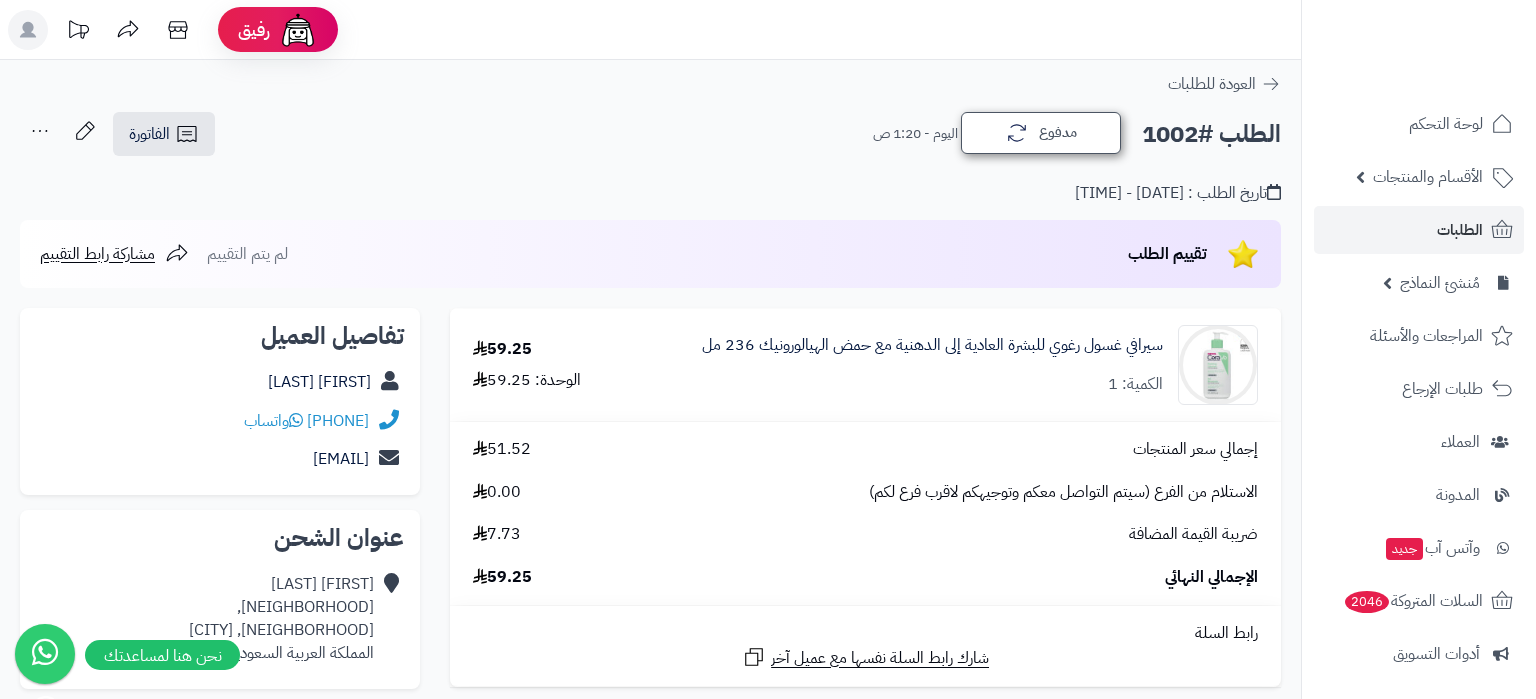 scroll, scrollTop: 0, scrollLeft: 0, axis: both 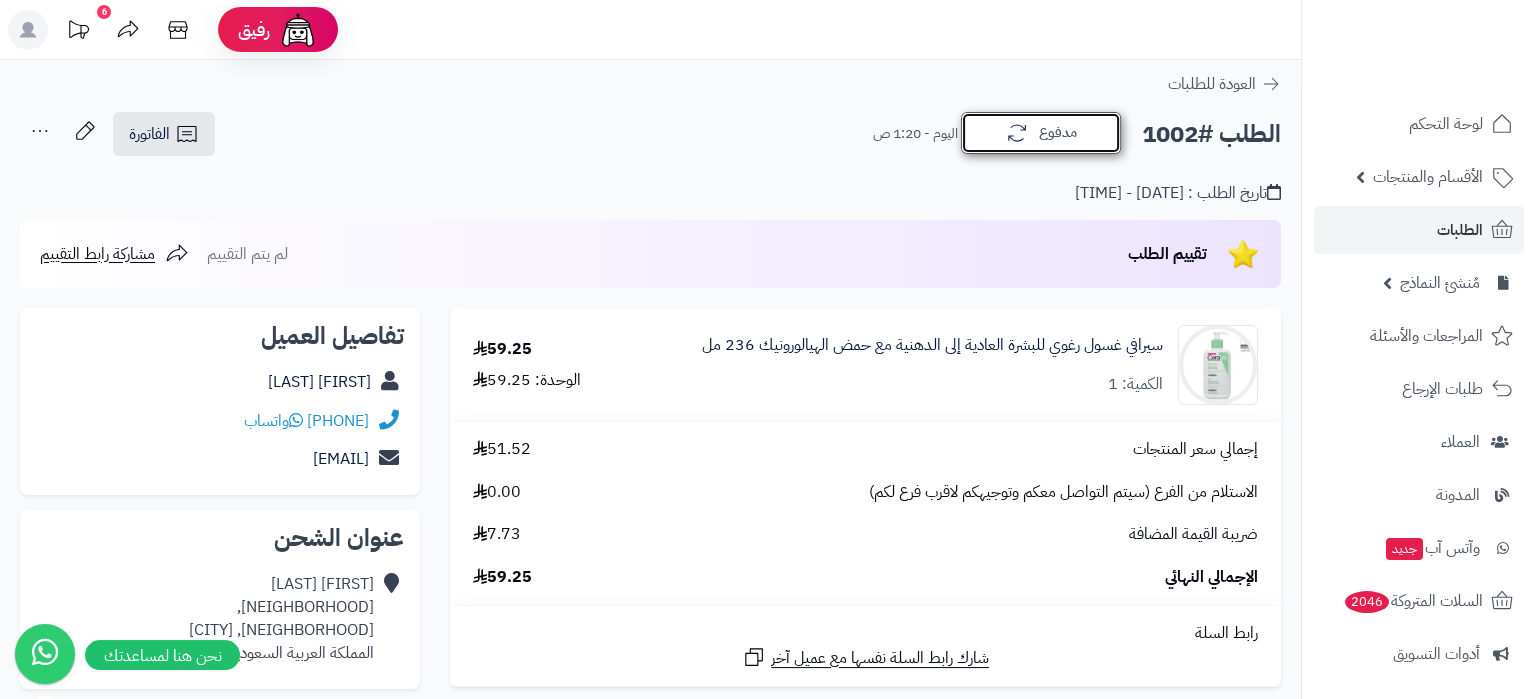 click on "مدفوع" at bounding box center (1041, 133) 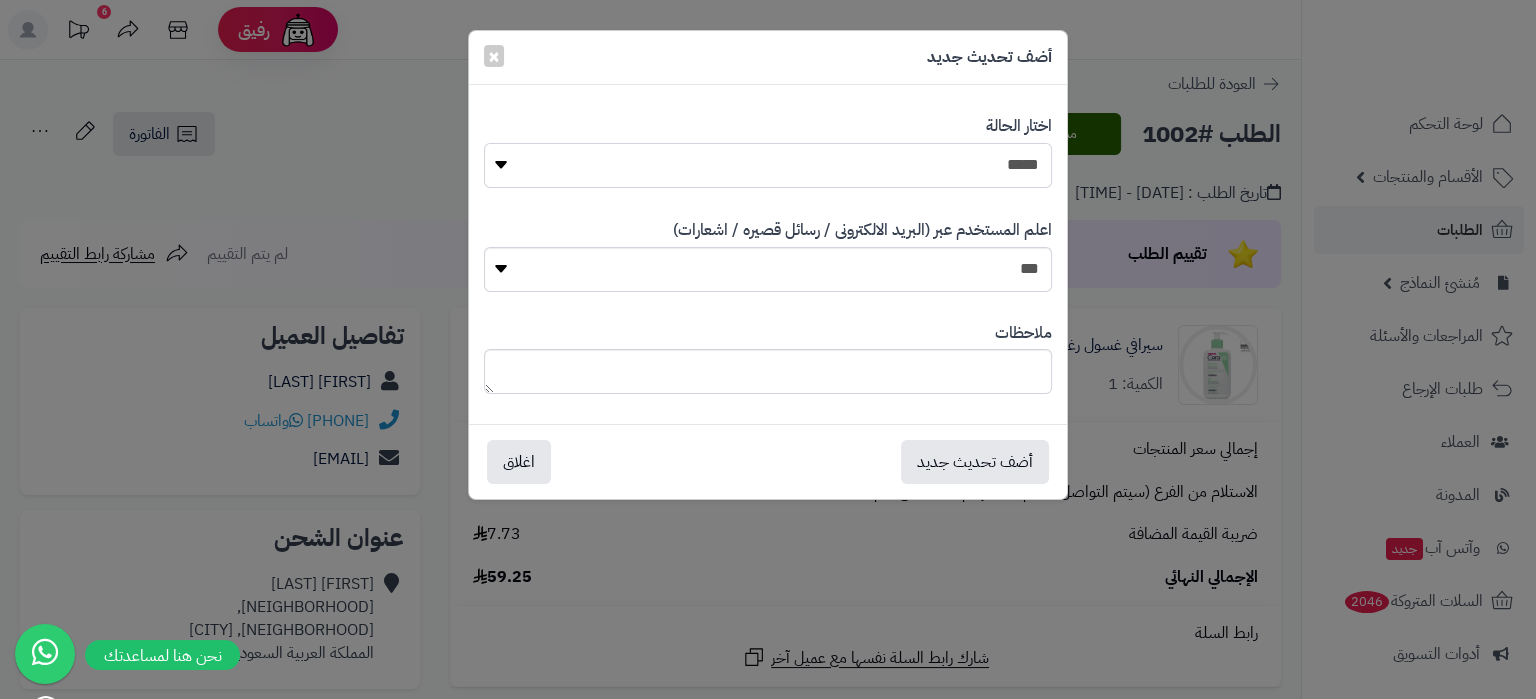 click on "**********" at bounding box center [768, 165] 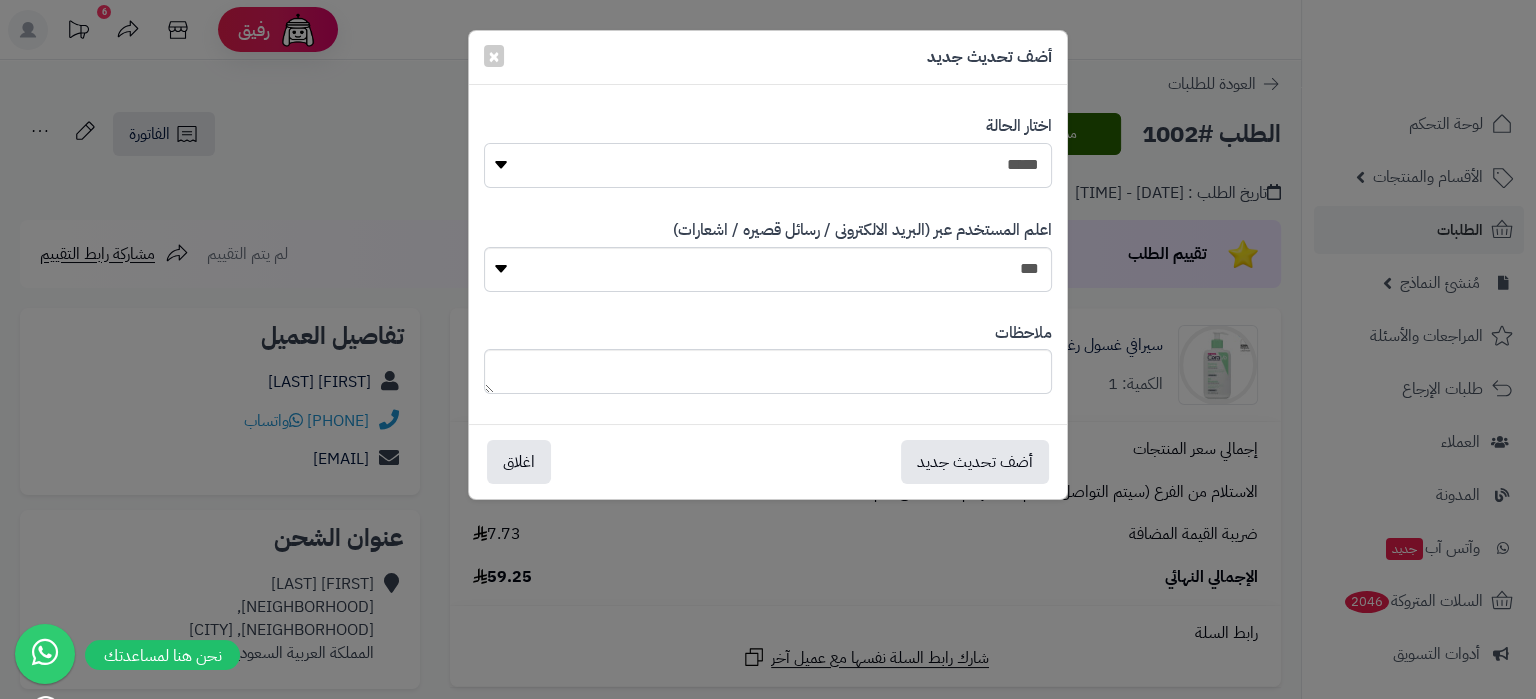 select on "**" 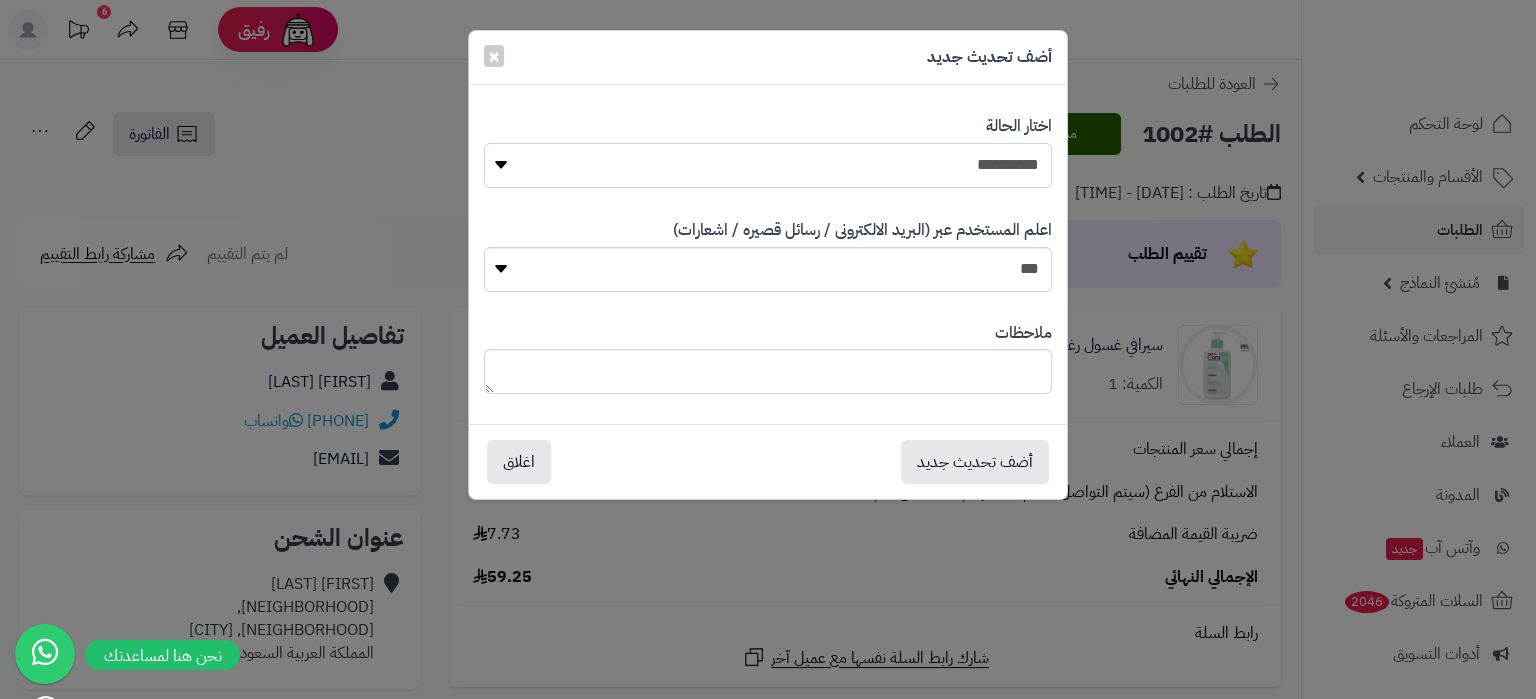 click on "******" at bounding box center (0, 0) 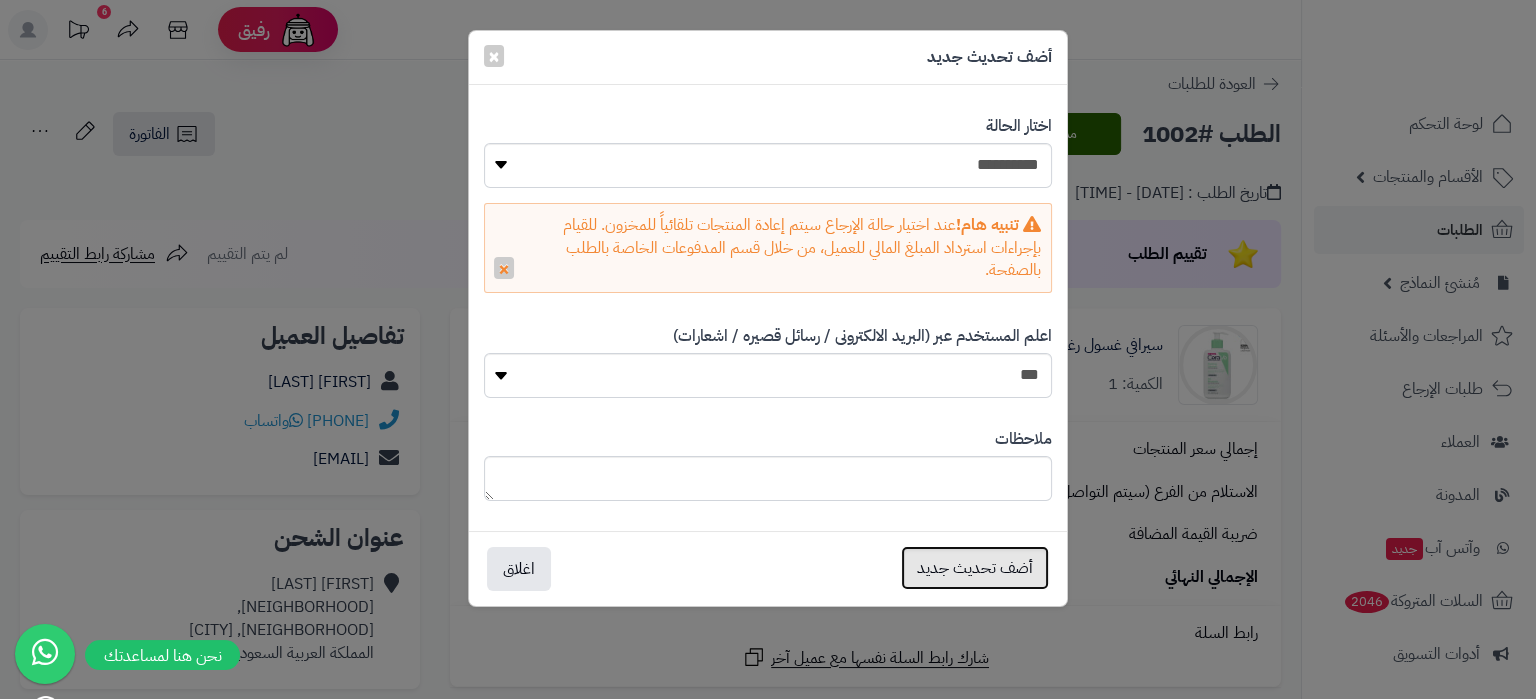 click on "أضف تحديث جديد" at bounding box center [975, 568] 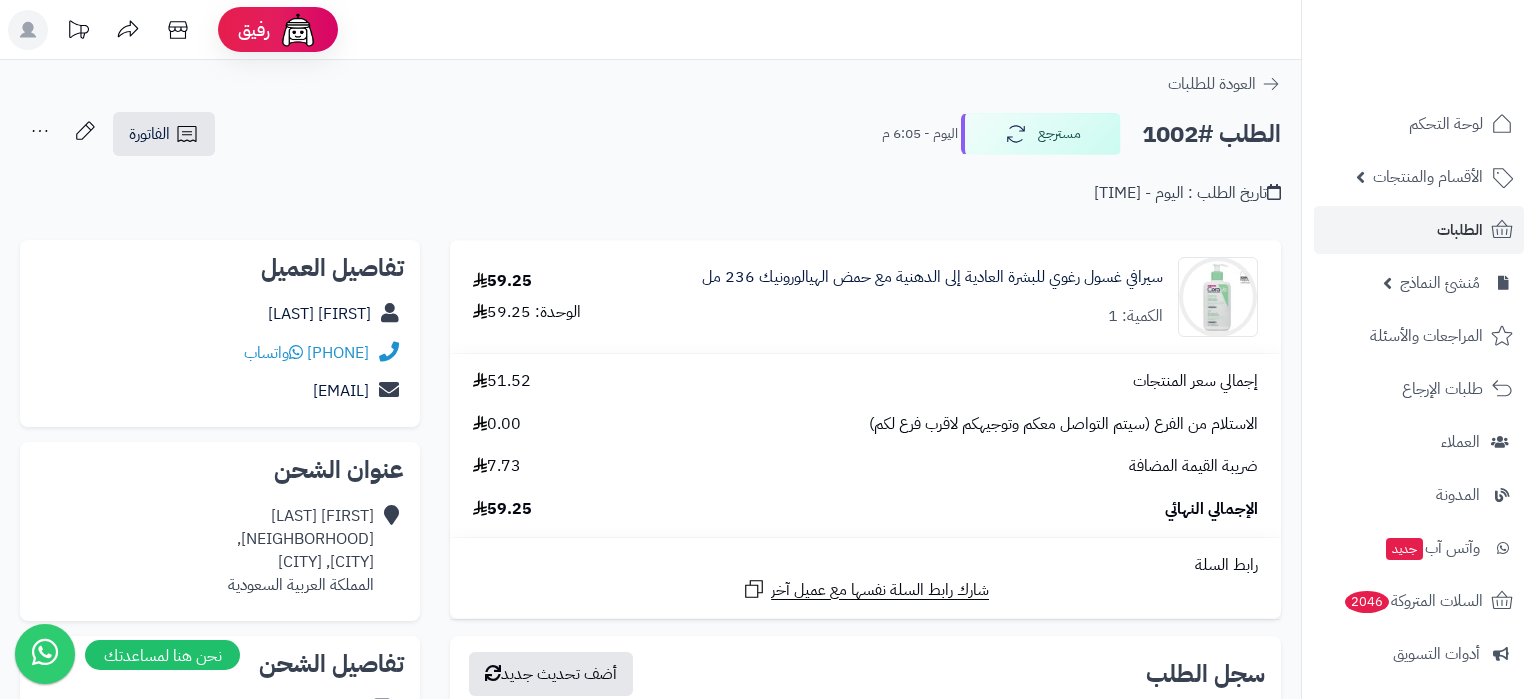 scroll, scrollTop: 0, scrollLeft: 0, axis: both 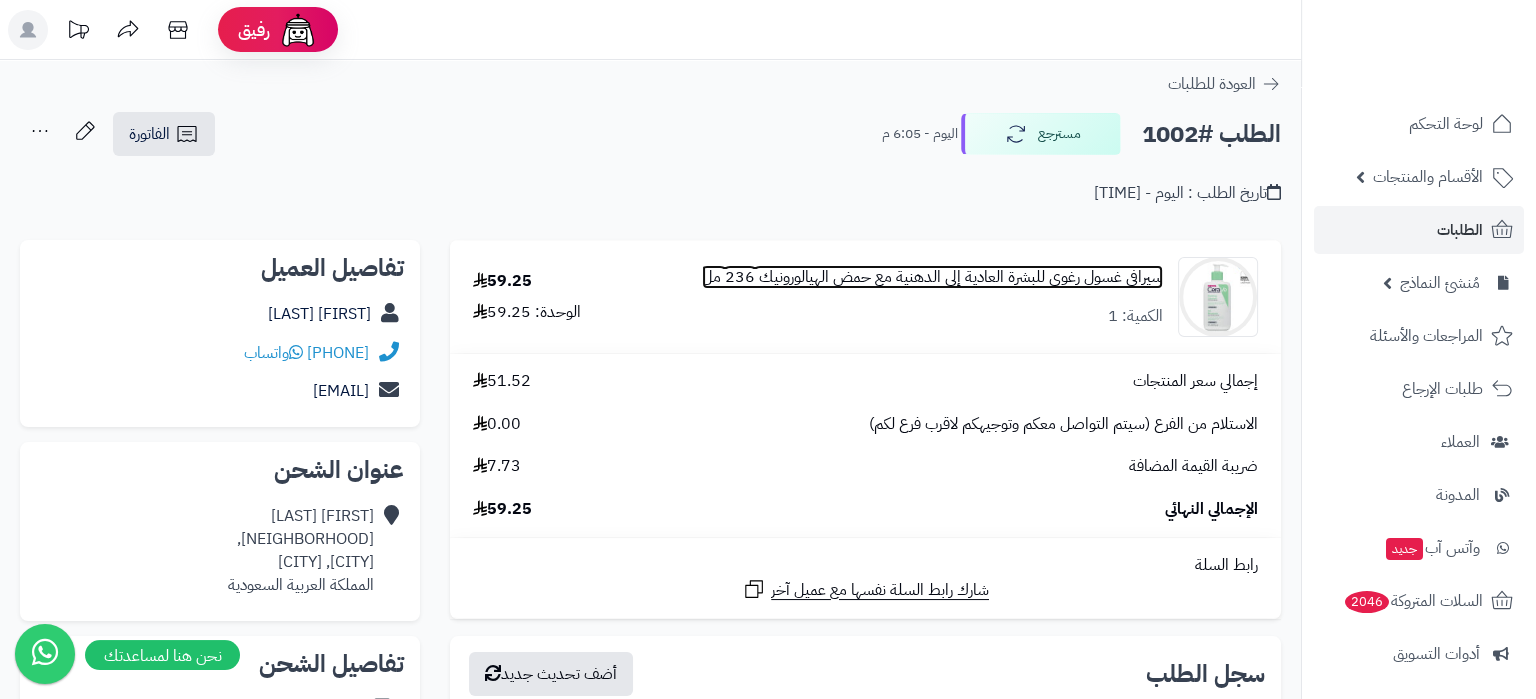 click on "سيرافي غسول رغوي للبشرة العادية إلى الدهنية مع حمض الهيالورونيك 236 مل" at bounding box center [932, 277] 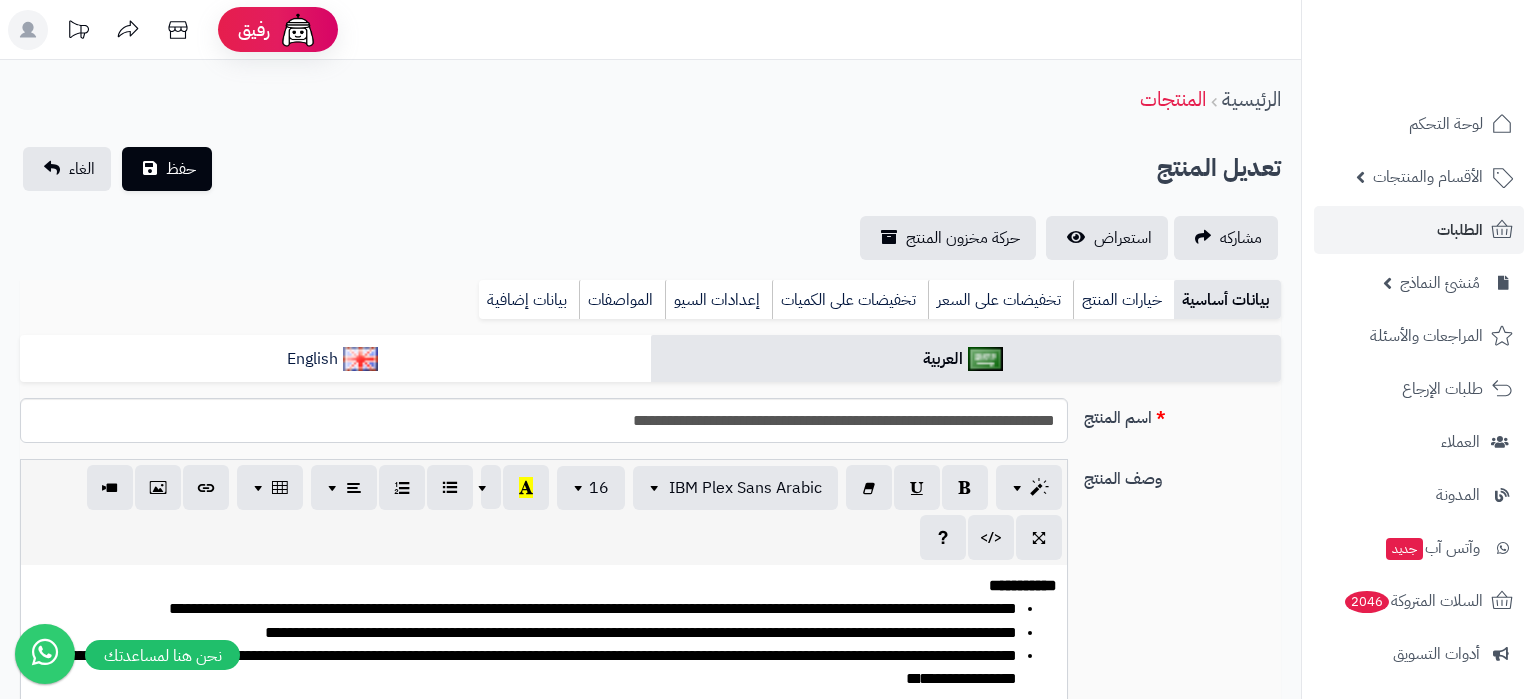 scroll, scrollTop: 604, scrollLeft: 0, axis: vertical 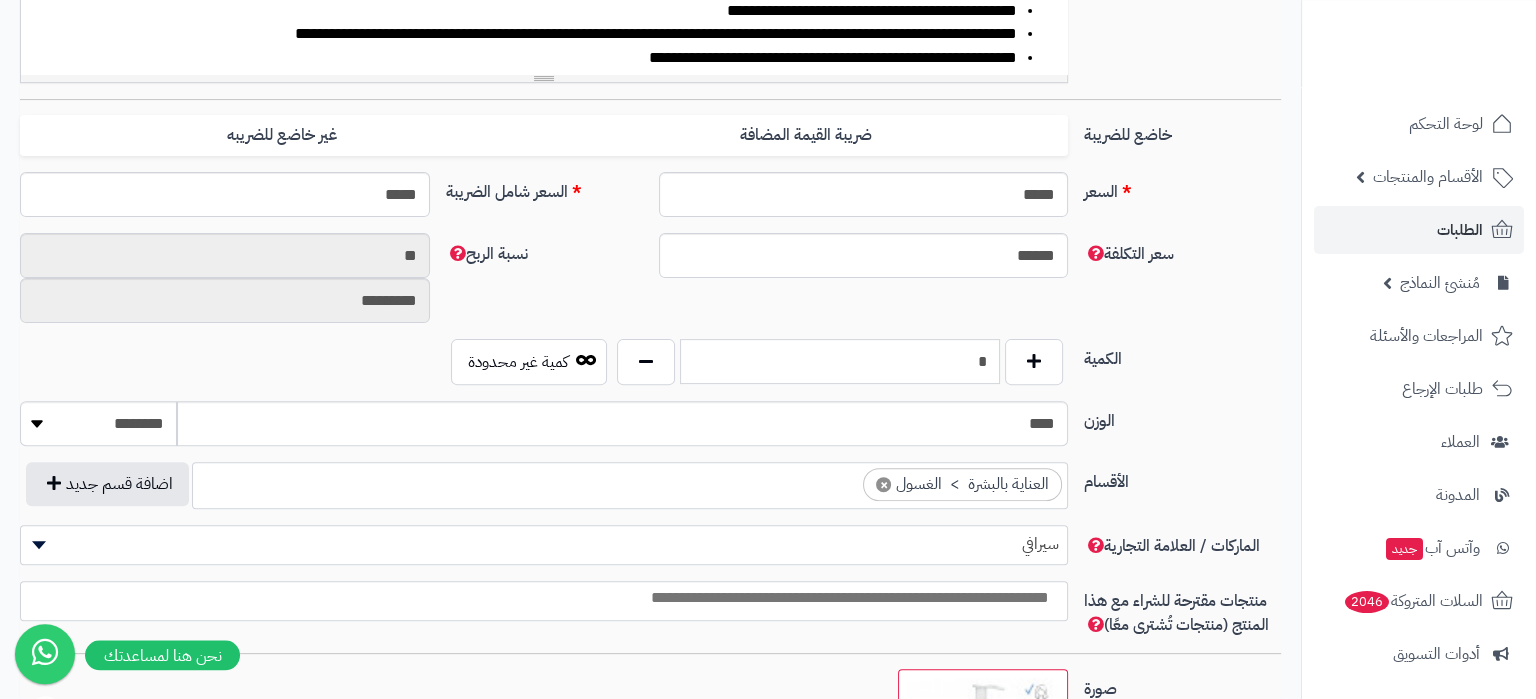 drag, startPoint x: 931, startPoint y: 366, endPoint x: 1183, endPoint y: 361, distance: 252.04959 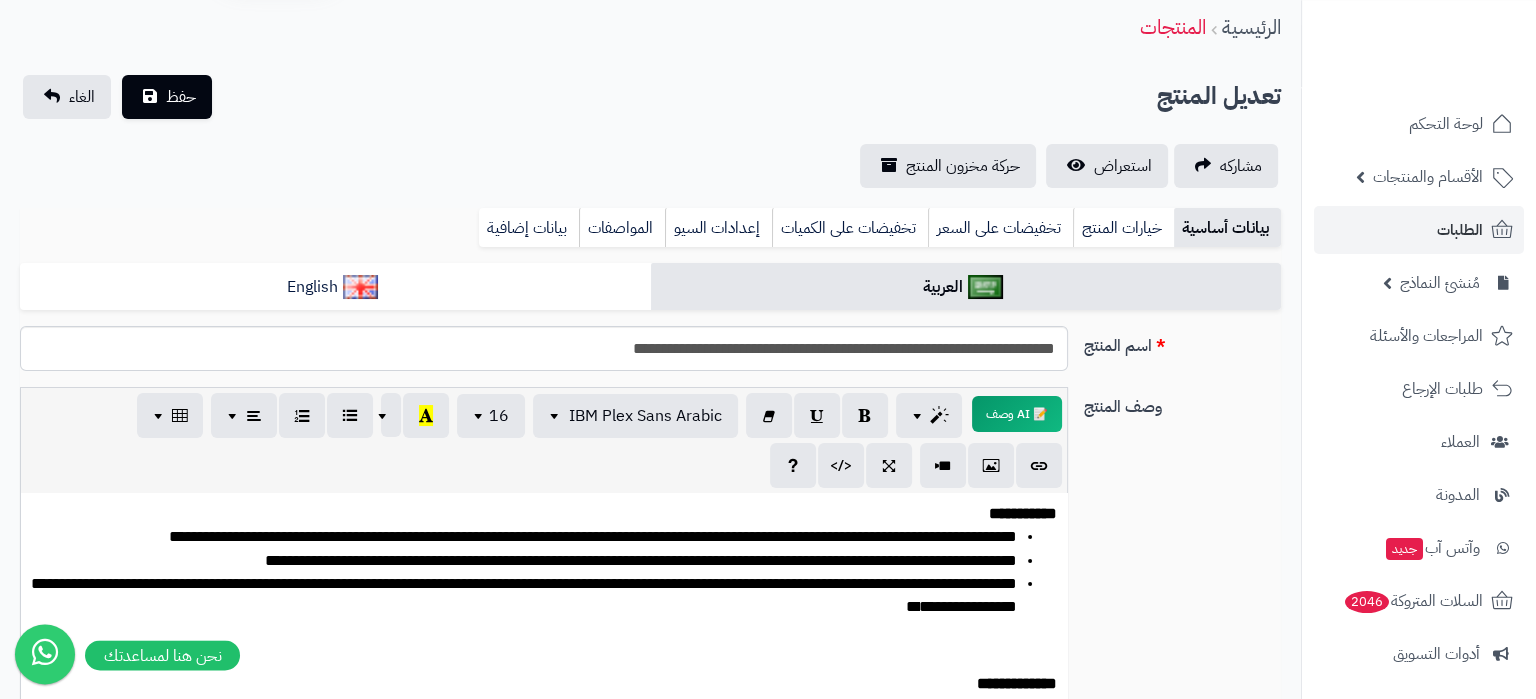 scroll, scrollTop: 0, scrollLeft: 0, axis: both 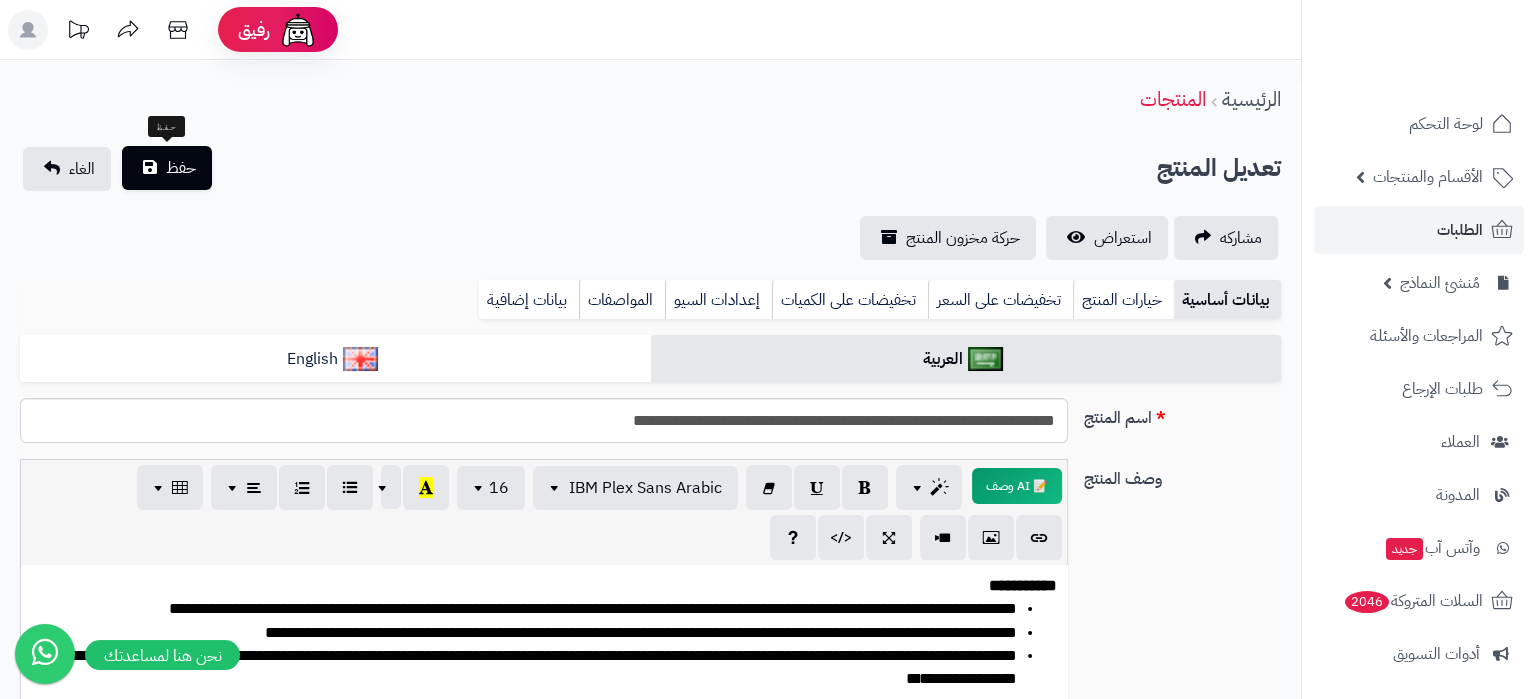 type on "*" 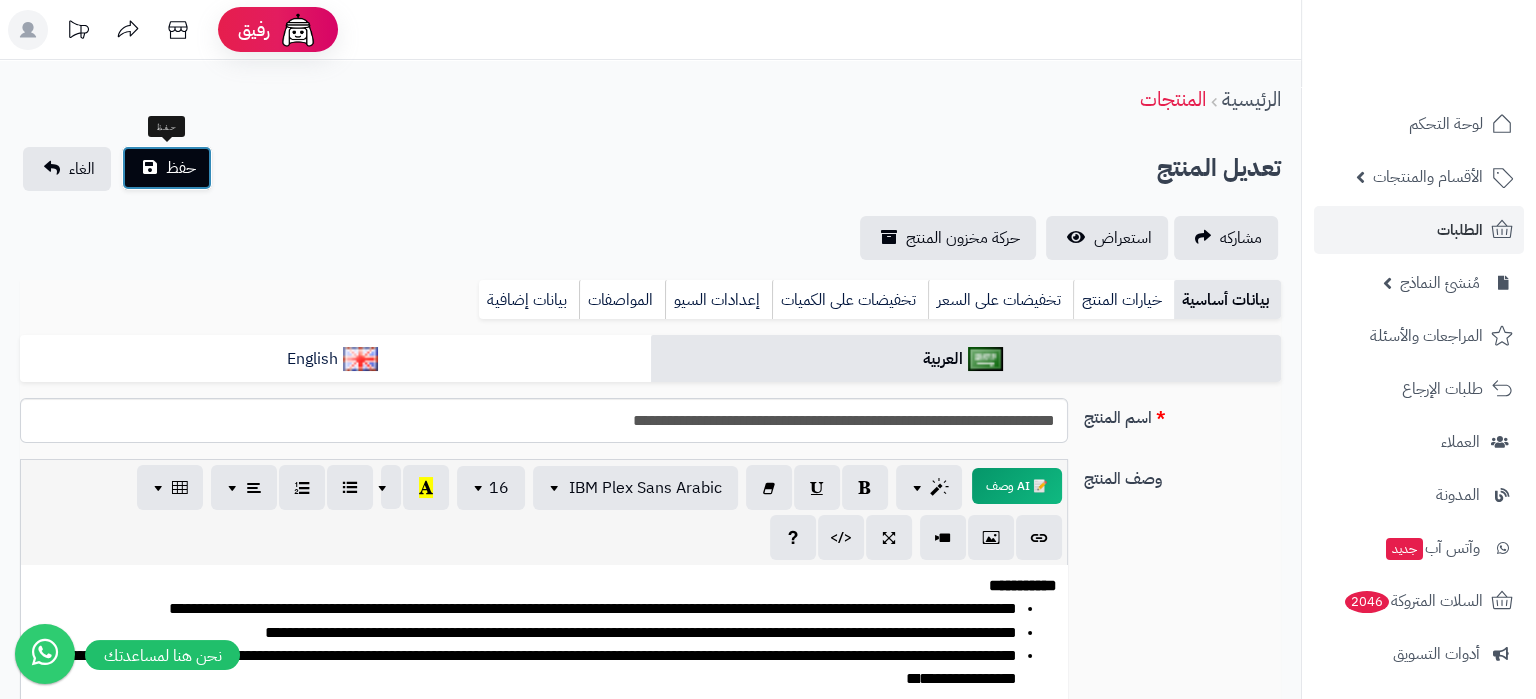 click on "حفظ" at bounding box center [167, 168] 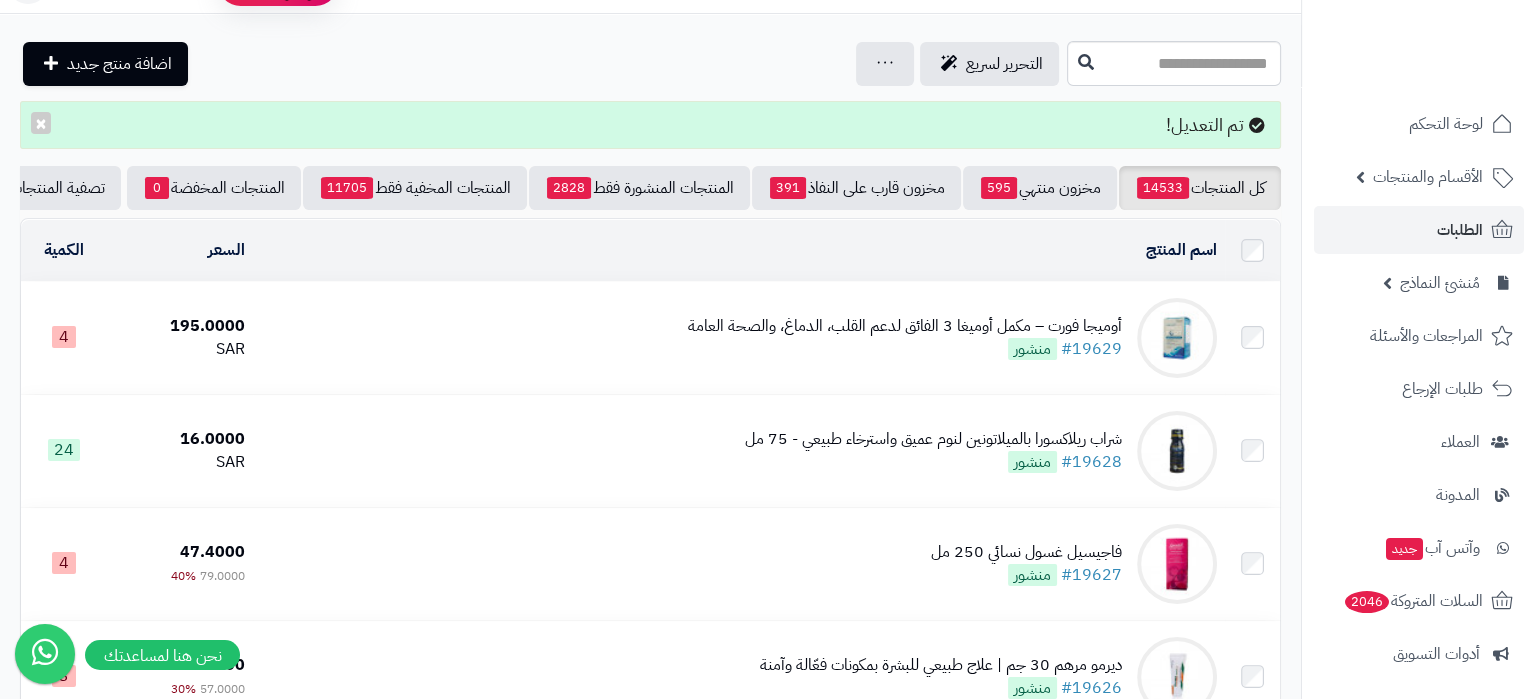 scroll, scrollTop: 0, scrollLeft: 0, axis: both 